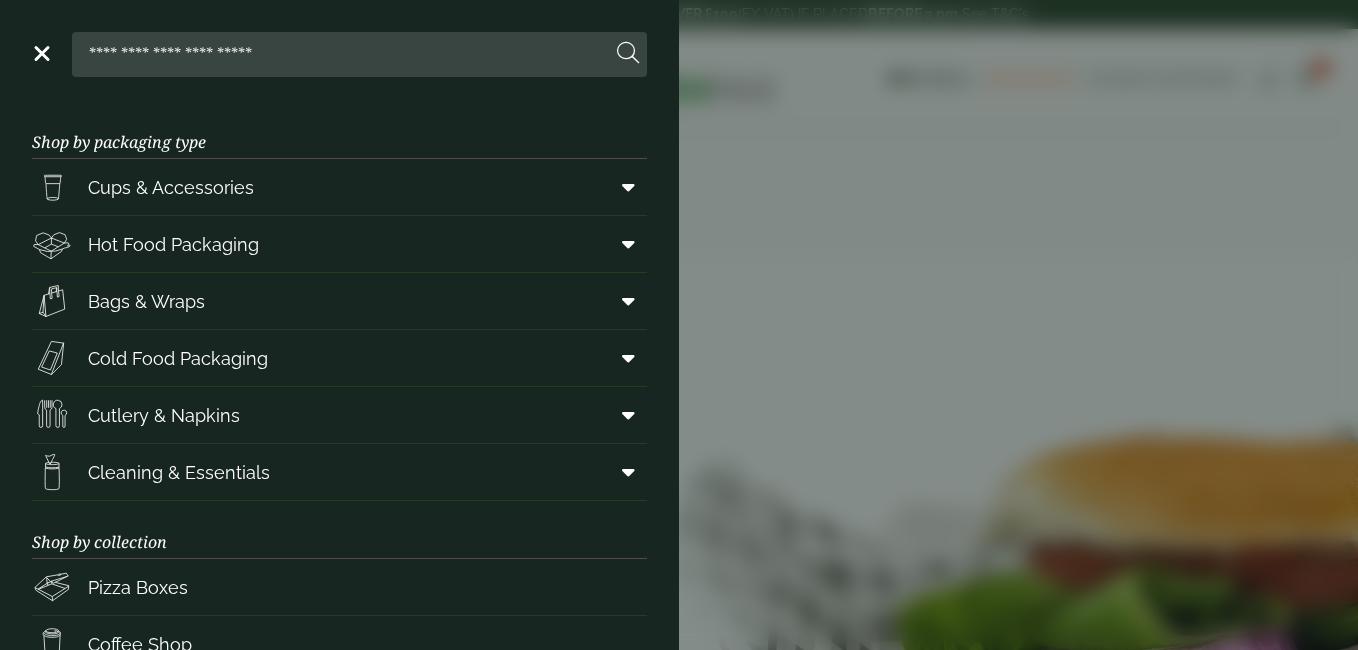 scroll, scrollTop: 0, scrollLeft: 0, axis: both 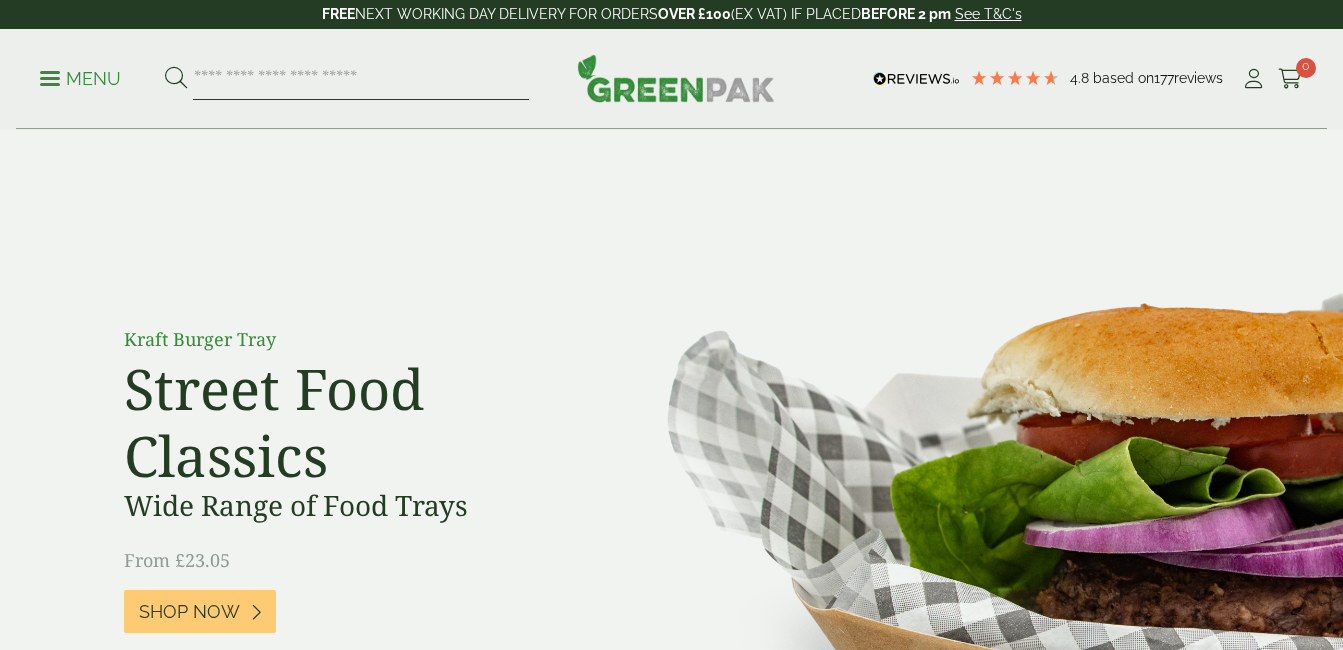 click at bounding box center (361, 79) 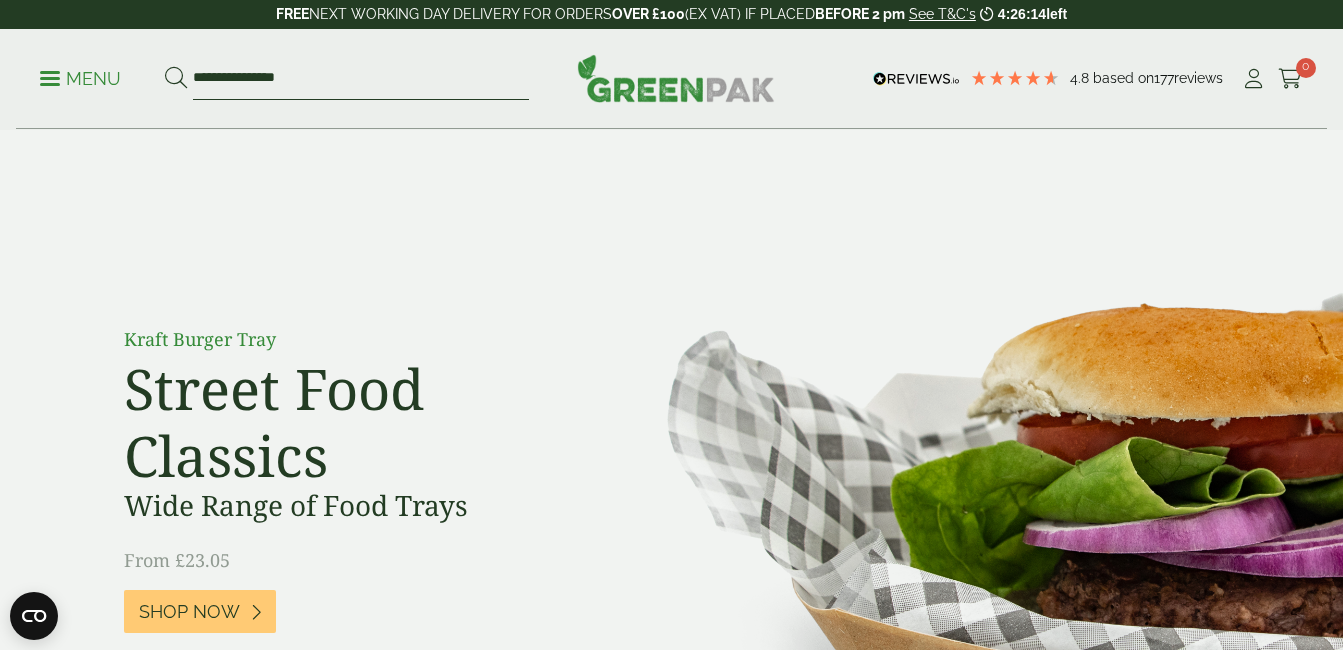 type on "**********" 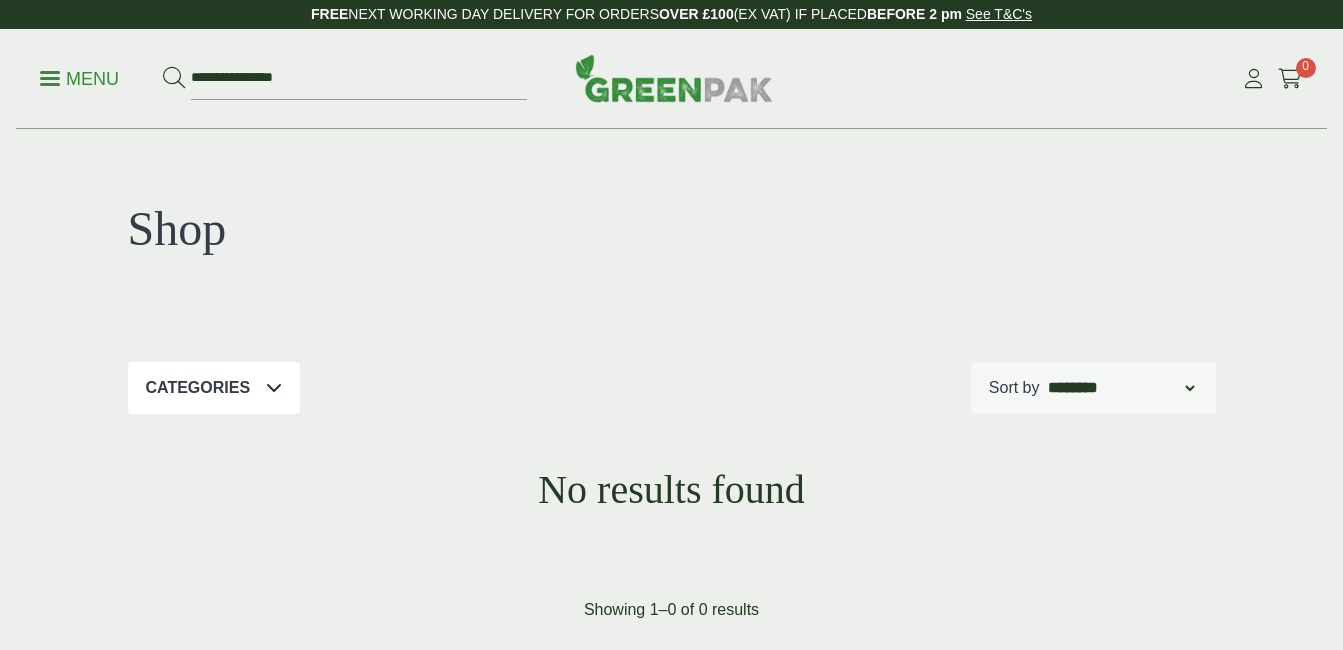 scroll, scrollTop: 0, scrollLeft: 0, axis: both 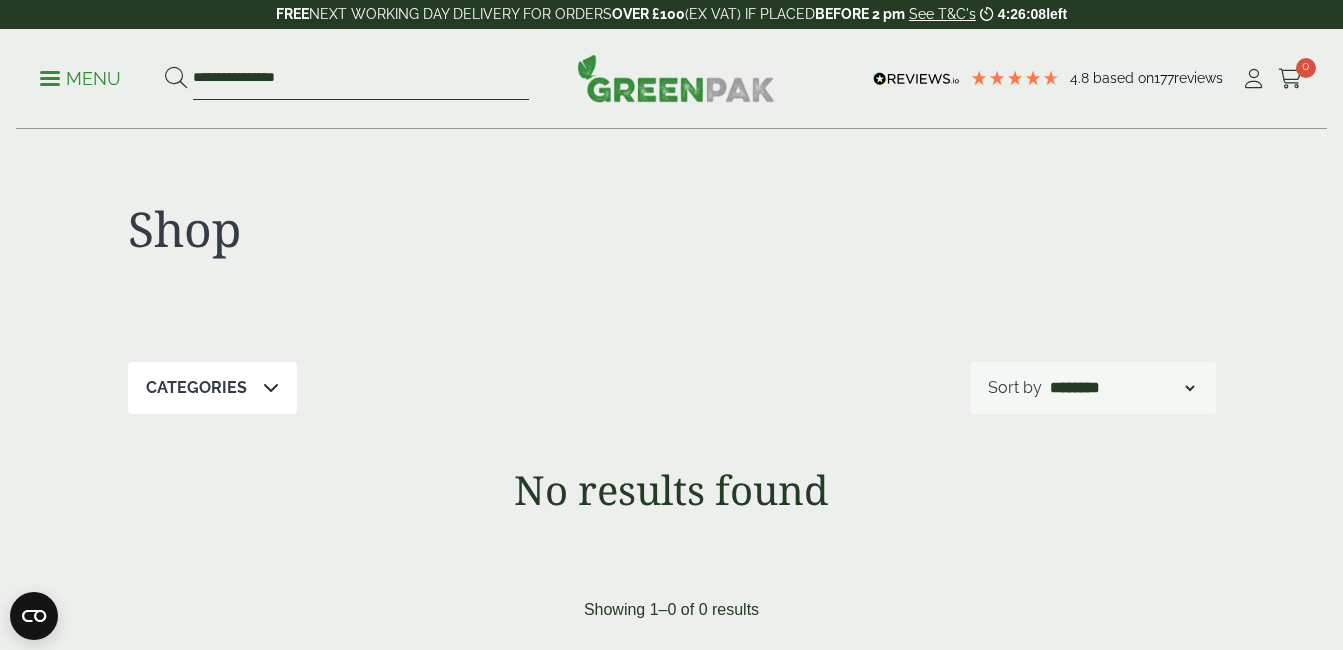 drag, startPoint x: 263, startPoint y: 75, endPoint x: 243, endPoint y: 75, distance: 20 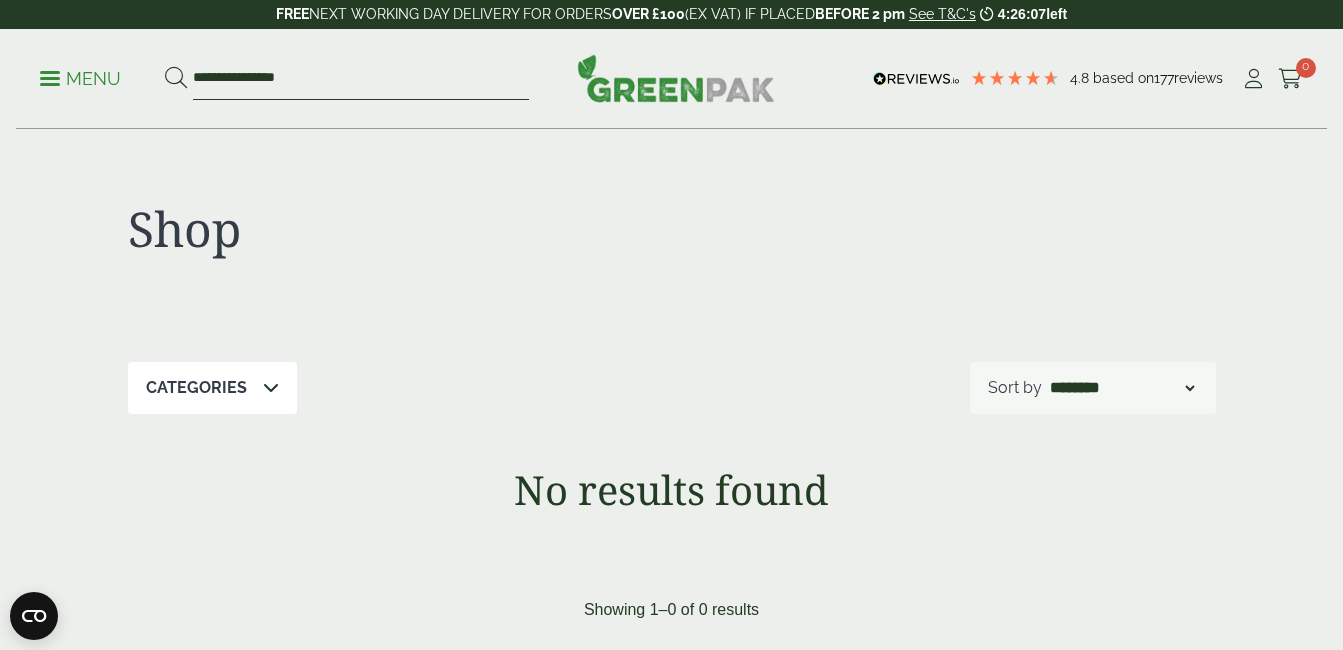 click on "**********" at bounding box center (361, 79) 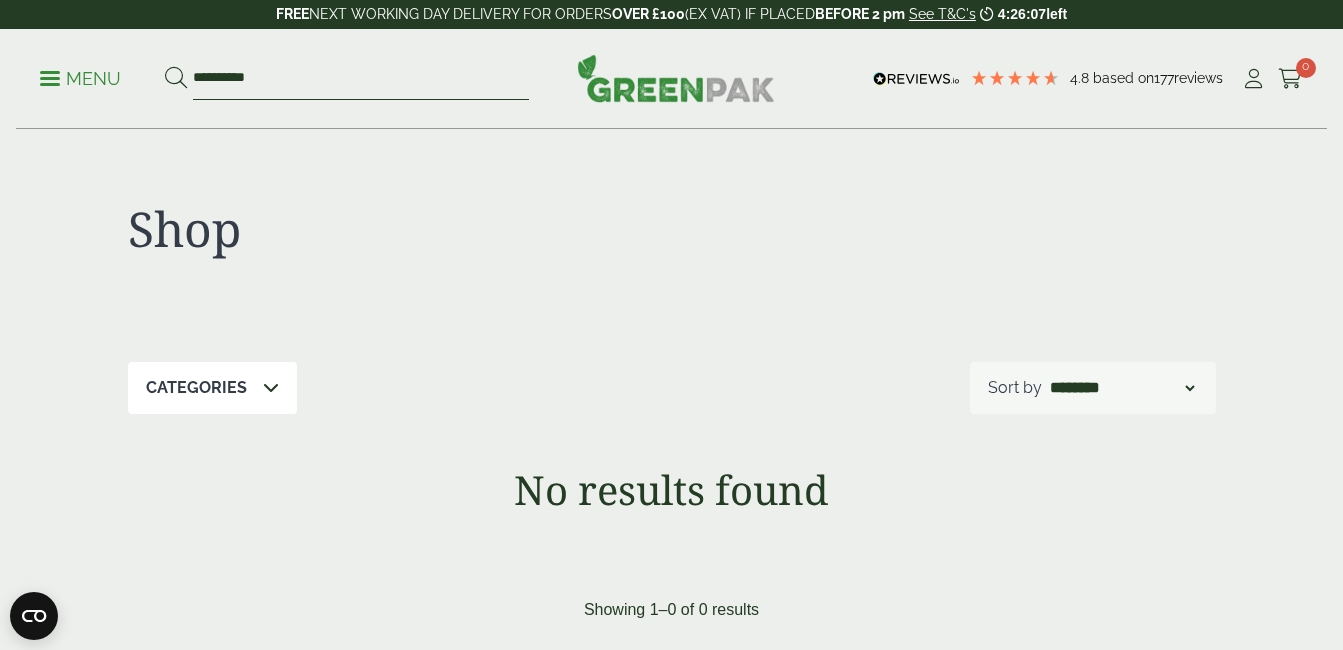 type on "**********" 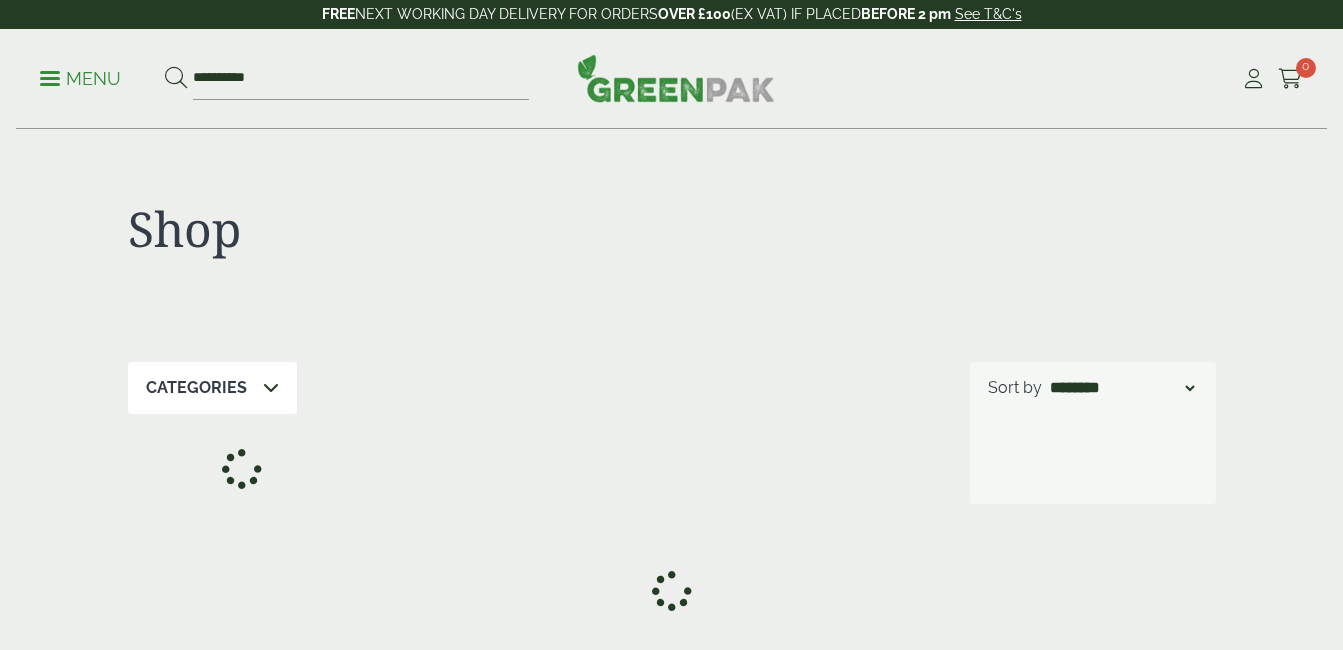 scroll, scrollTop: 300, scrollLeft: 0, axis: vertical 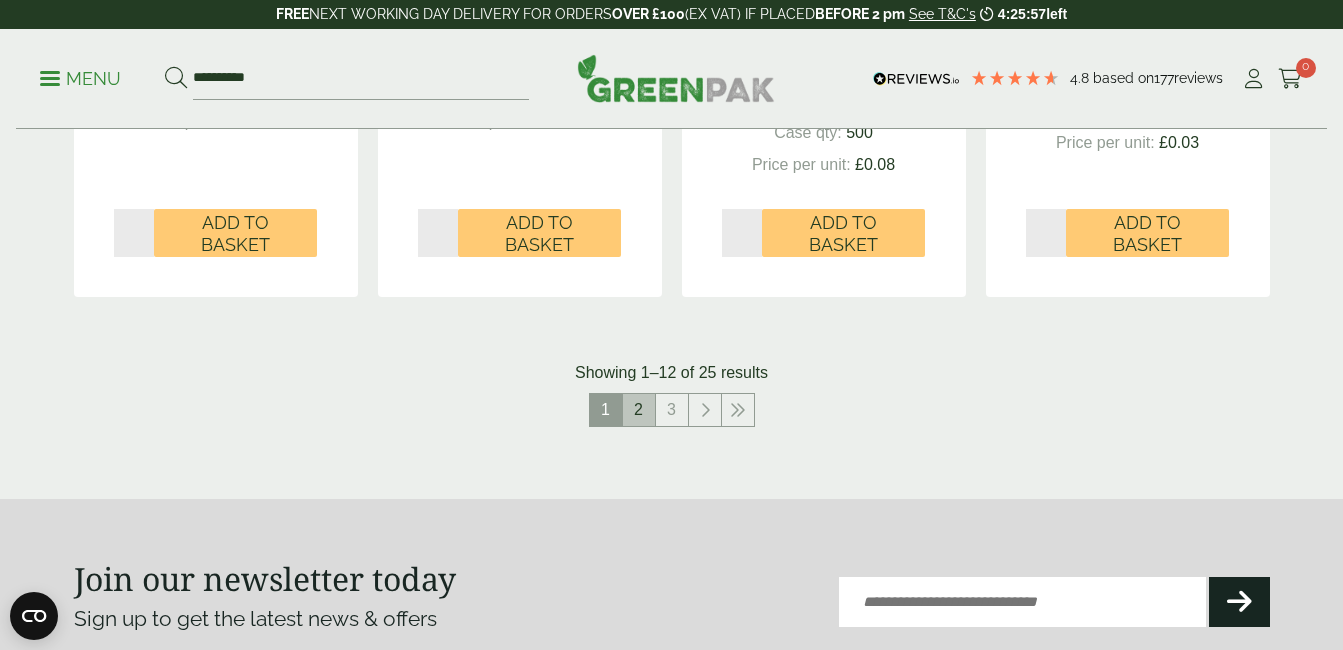 click on "2" at bounding box center [639, 410] 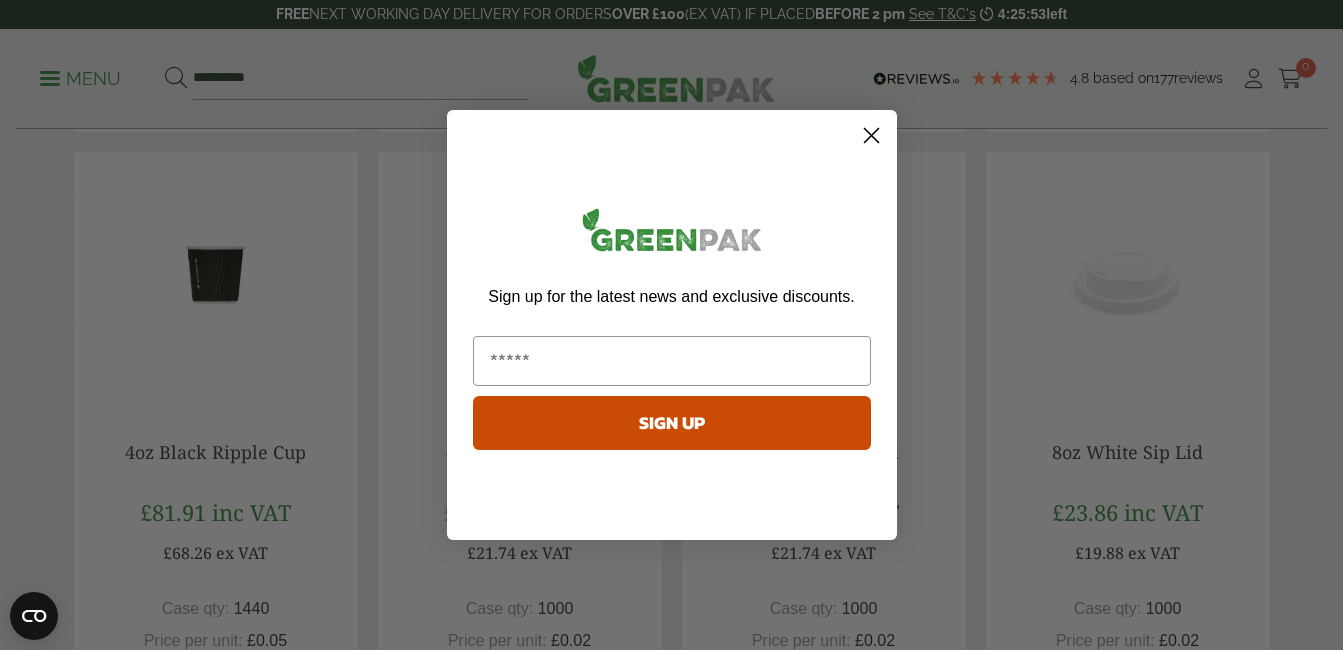 scroll, scrollTop: 900, scrollLeft: 0, axis: vertical 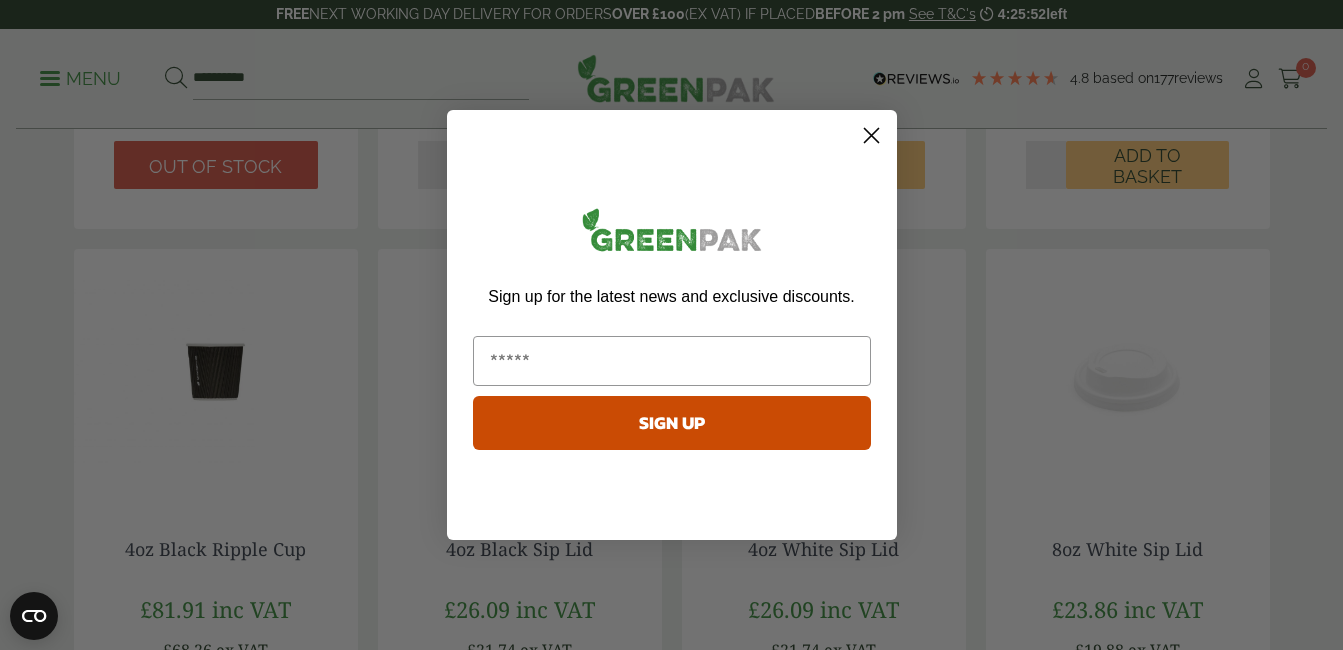 click 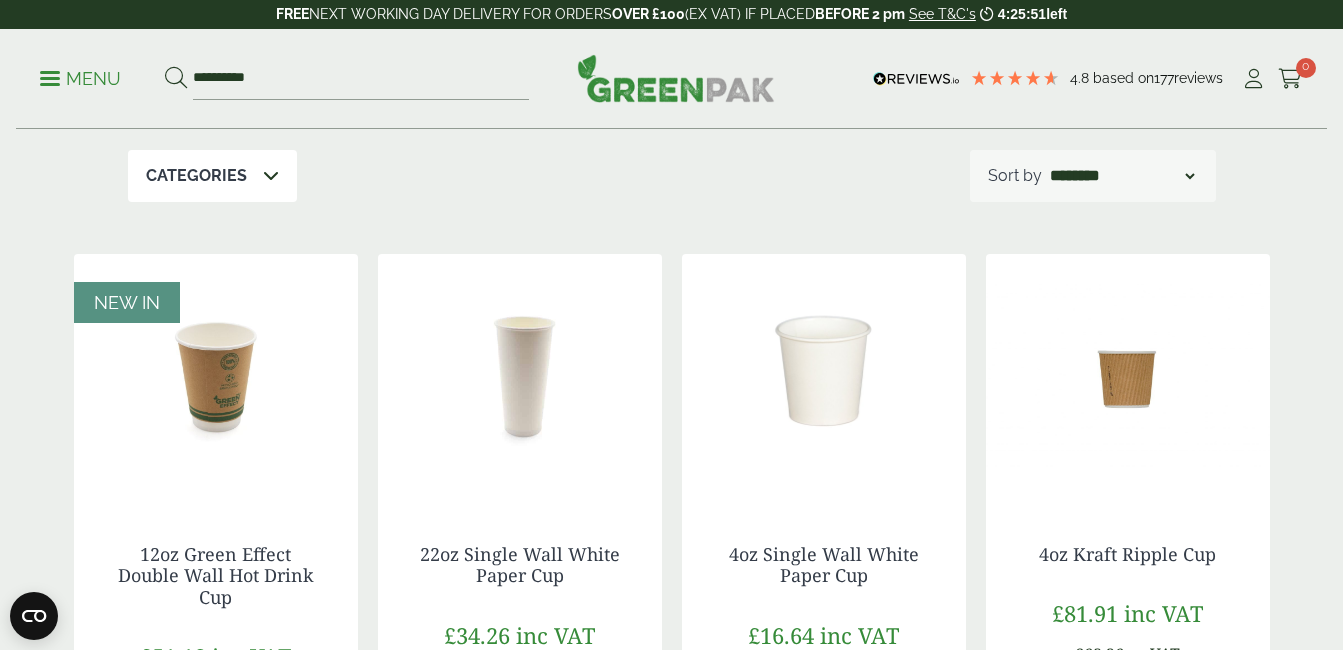 scroll, scrollTop: 200, scrollLeft: 0, axis: vertical 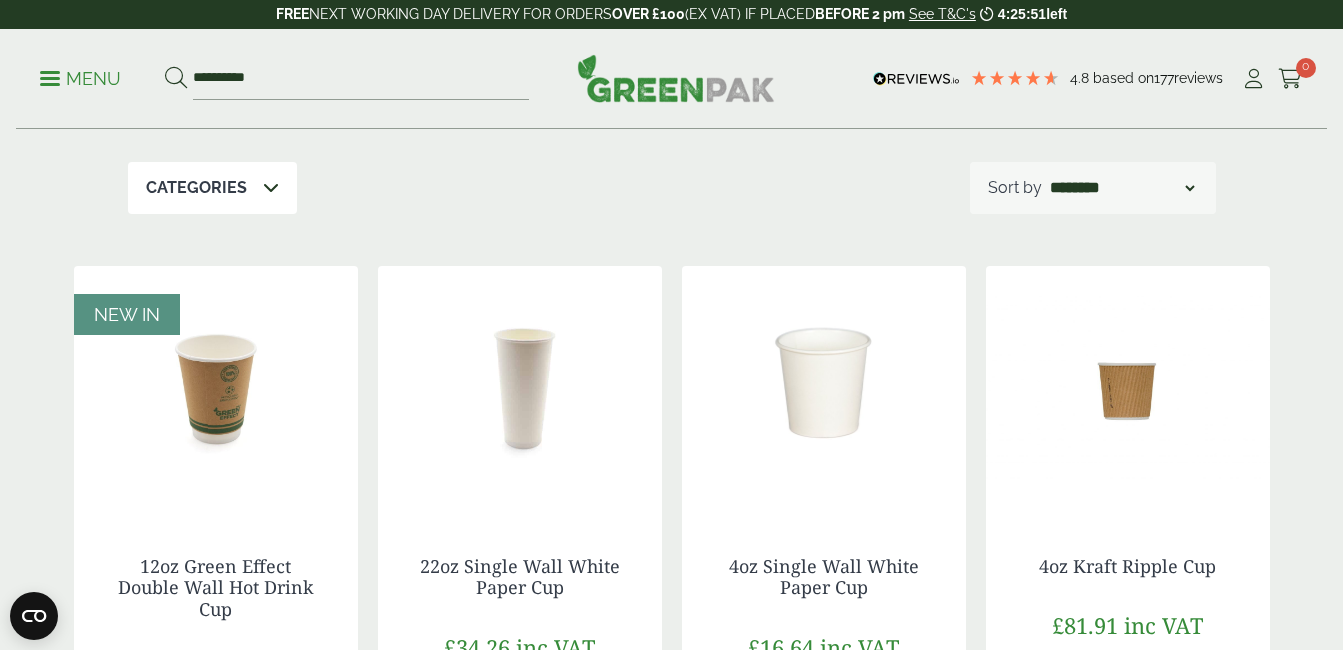 click at bounding box center (824, 391) 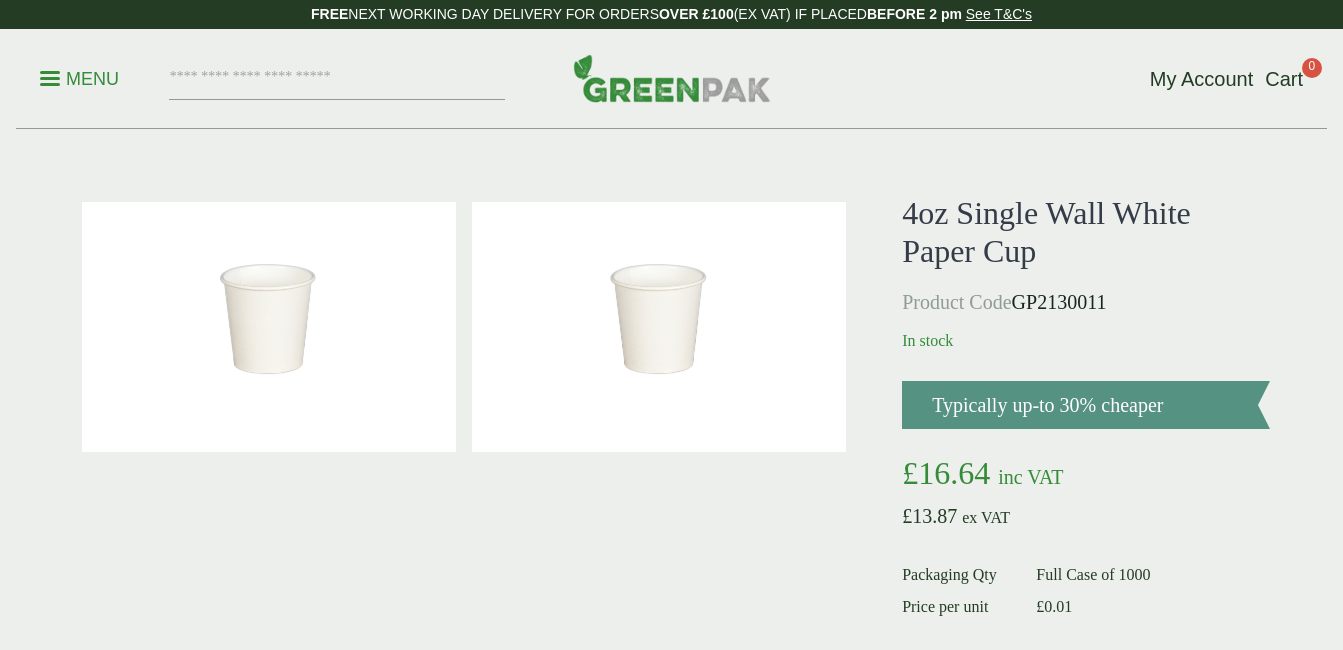scroll, scrollTop: 0, scrollLeft: 0, axis: both 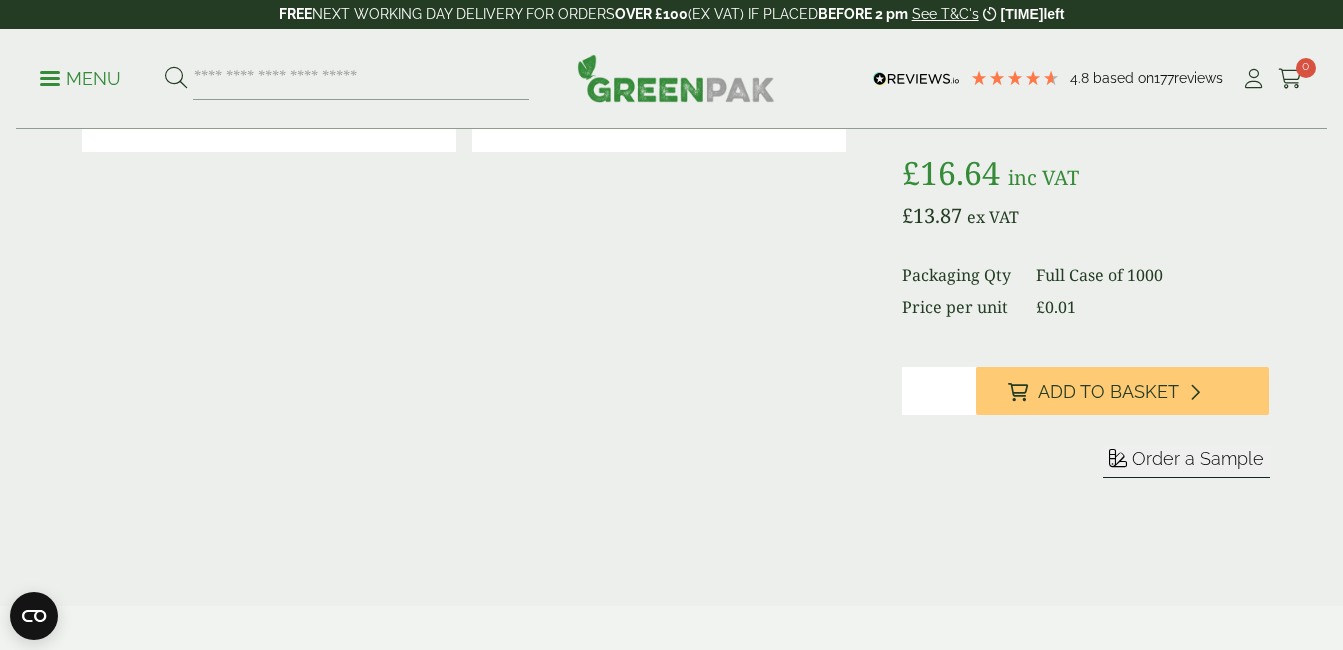 click on "*" at bounding box center (938, 391) 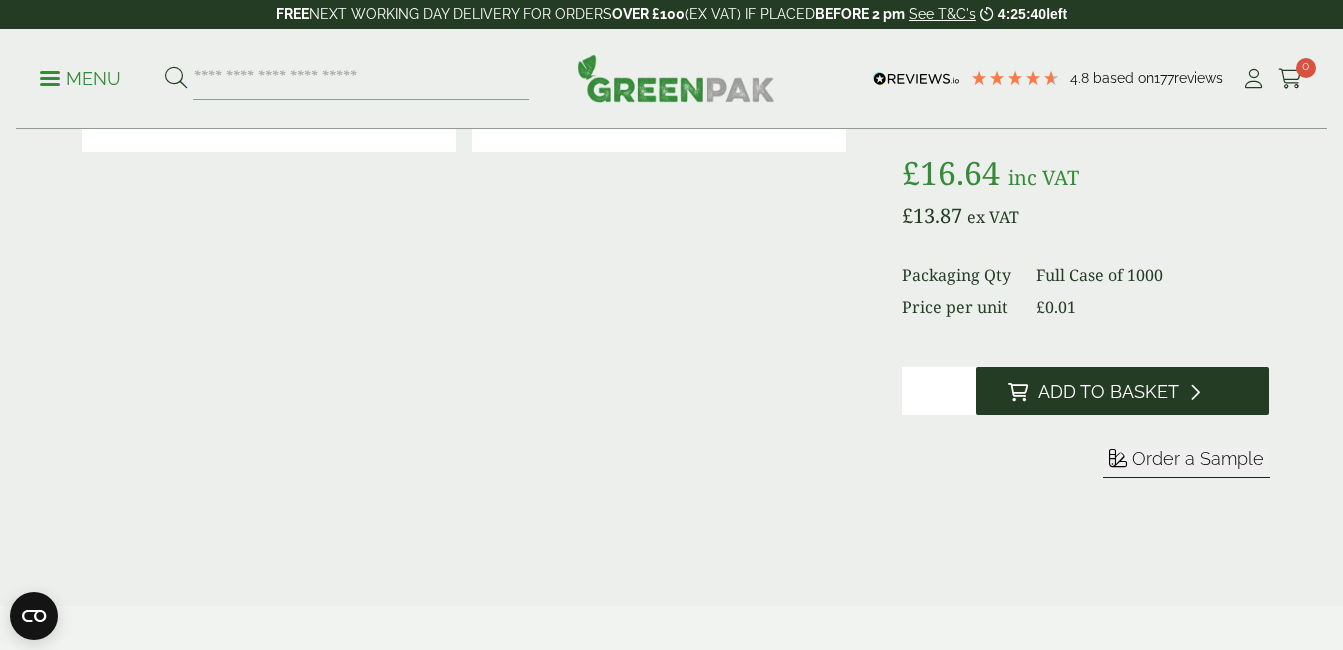type on "**" 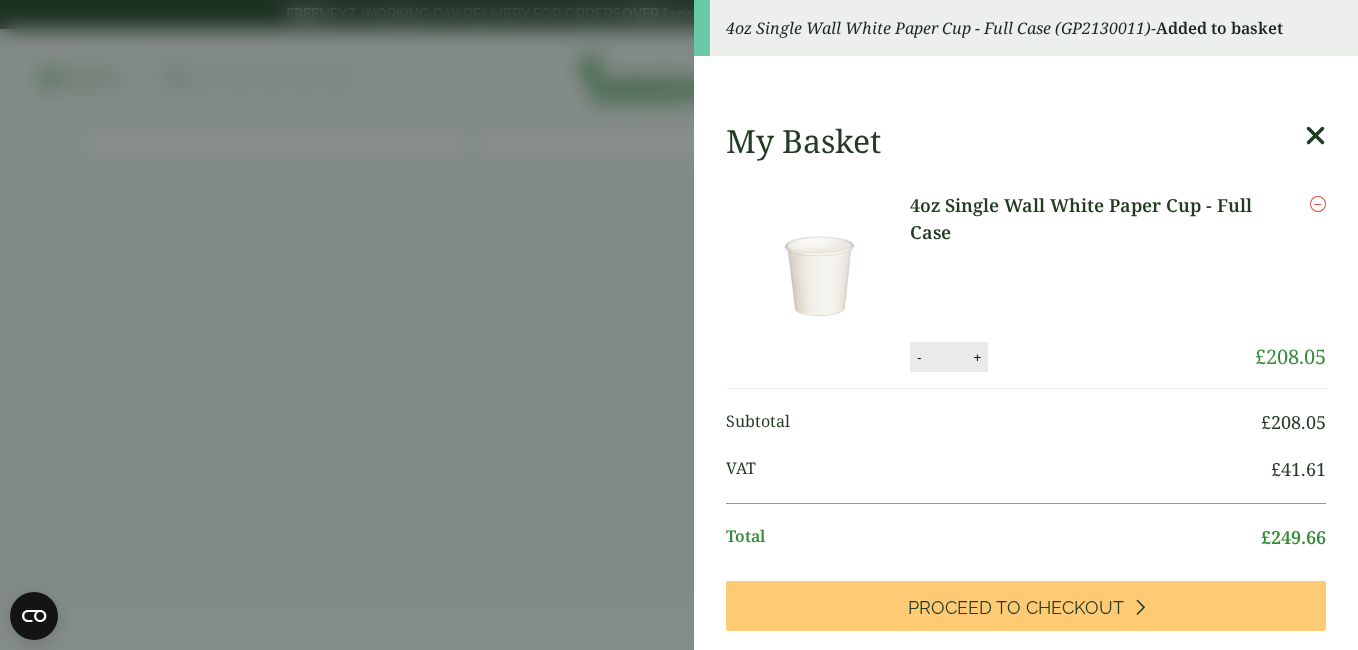 click on "My Basket
4oz Single Wall White Paper Cup - Full Case
4oz Single Wall White Paper Cup - Full Case quantity
- ** +
Update
Remove
£ 208.05
£ £ *" at bounding box center (1026, 751) 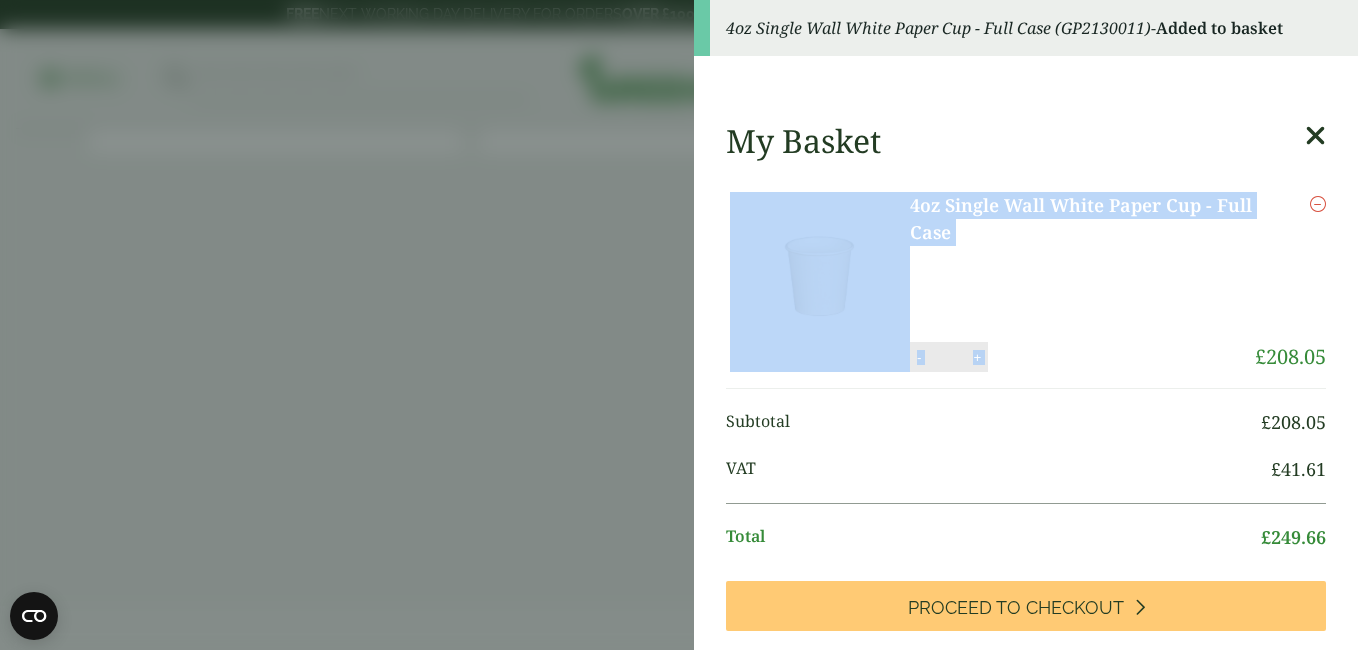 drag, startPoint x: 1274, startPoint y: 154, endPoint x: 1280, endPoint y: 144, distance: 11.661903 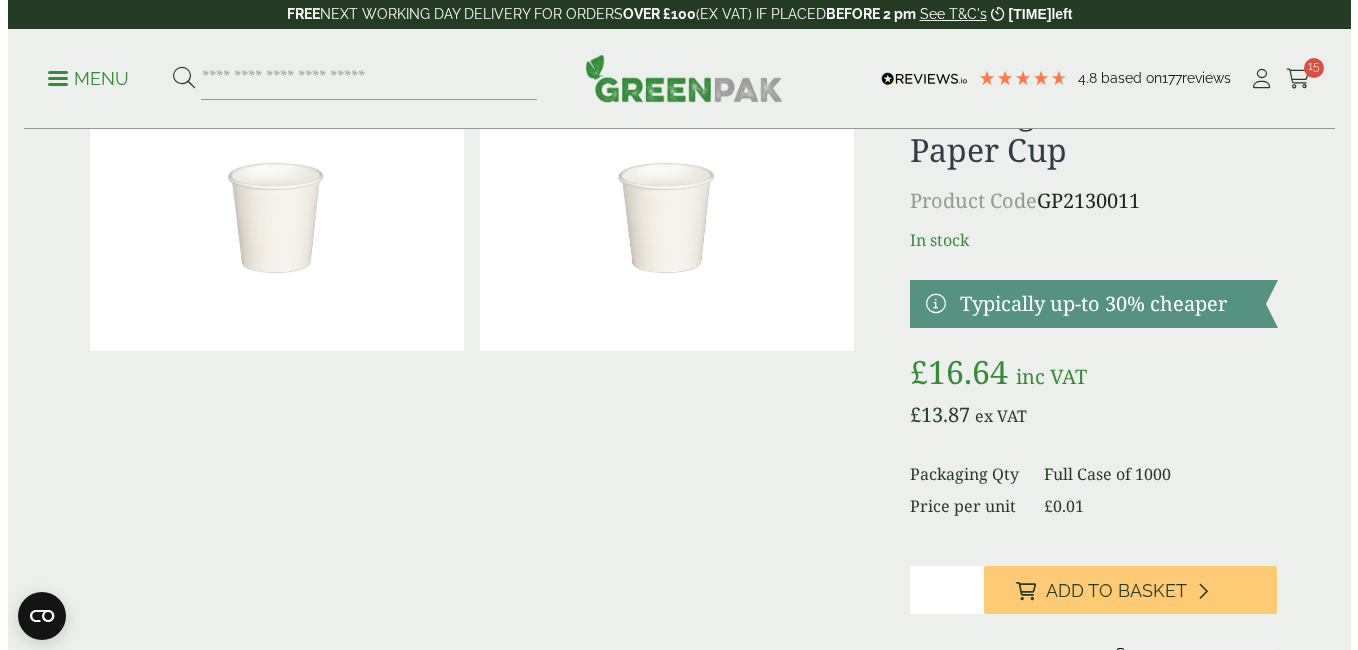 scroll, scrollTop: 100, scrollLeft: 0, axis: vertical 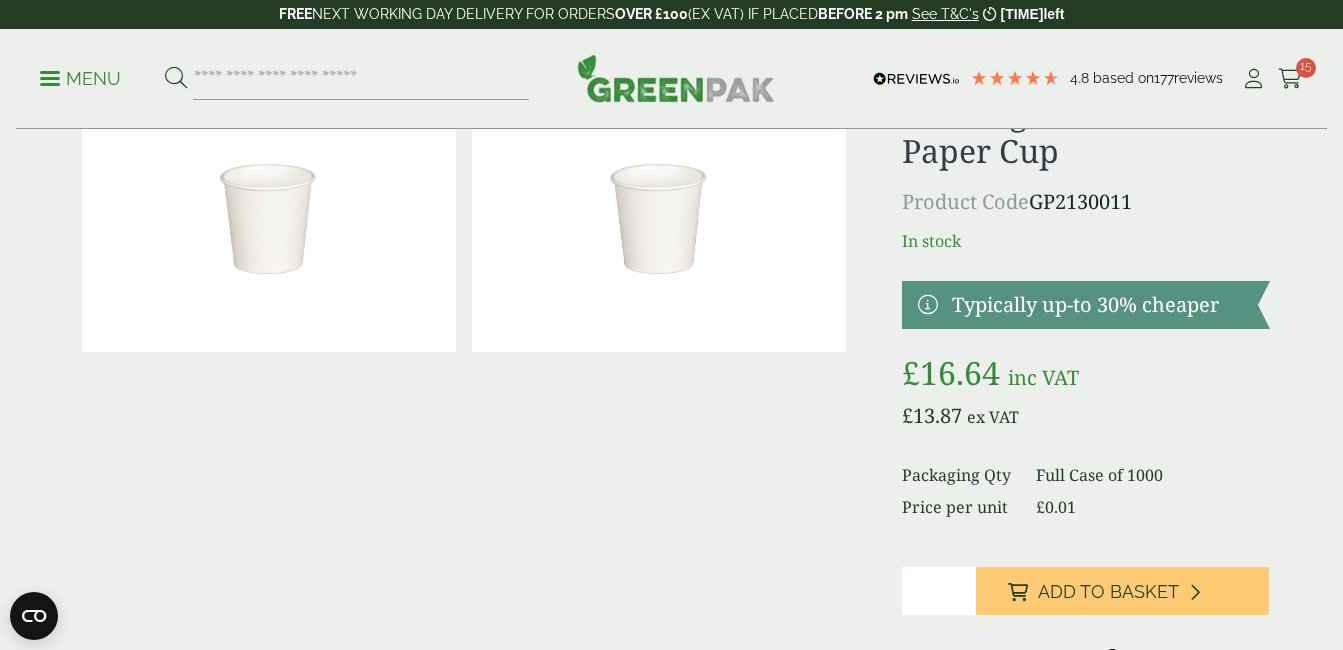 click on "15" at bounding box center (1306, 68) 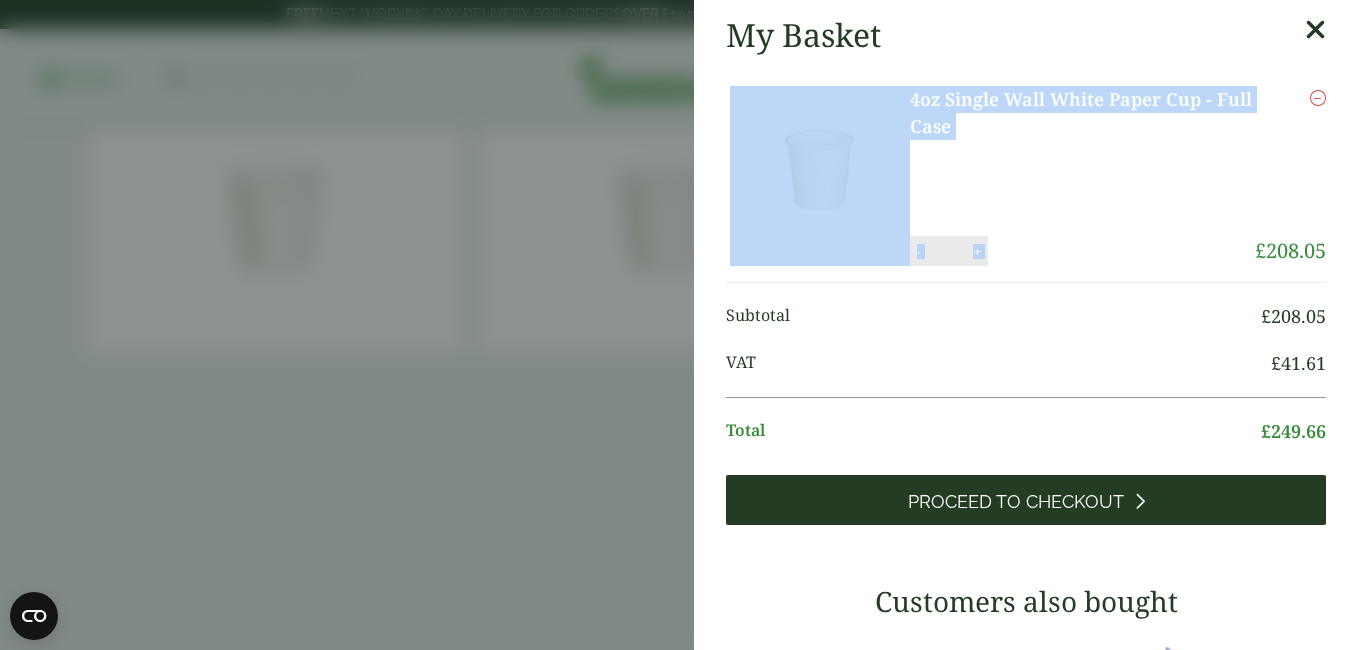 click on "Proceed to Checkout" at bounding box center [1026, 500] 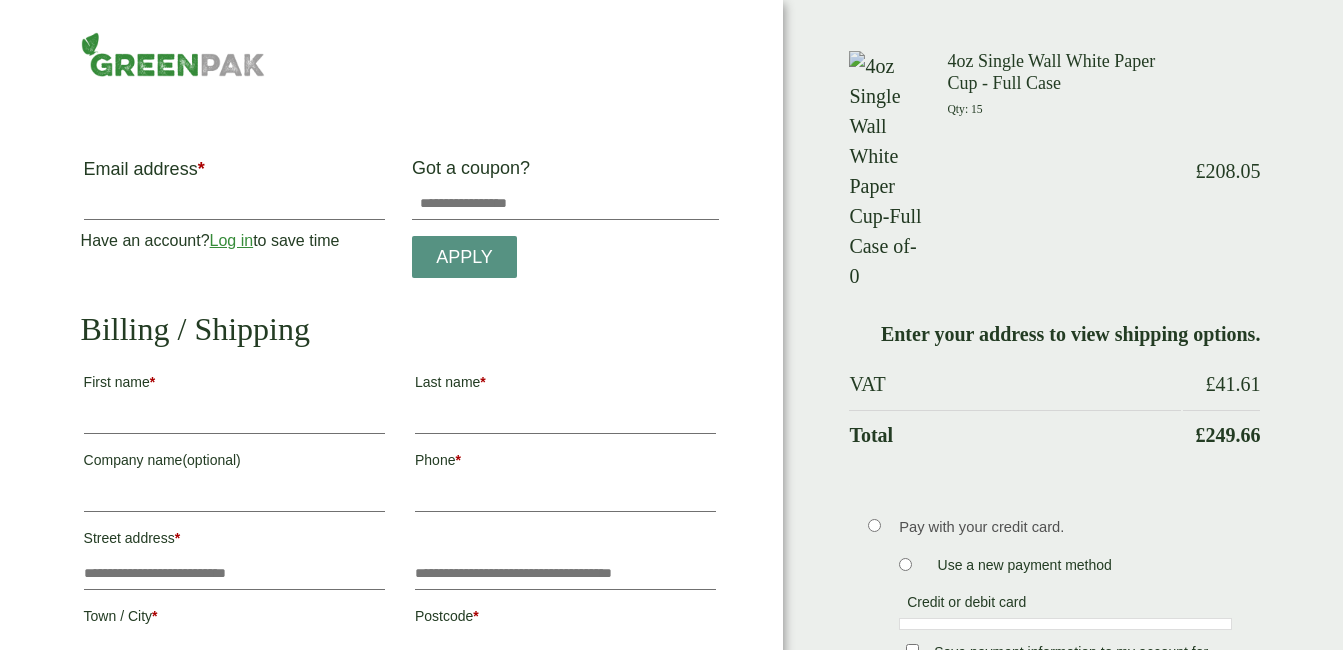 scroll, scrollTop: 0, scrollLeft: 0, axis: both 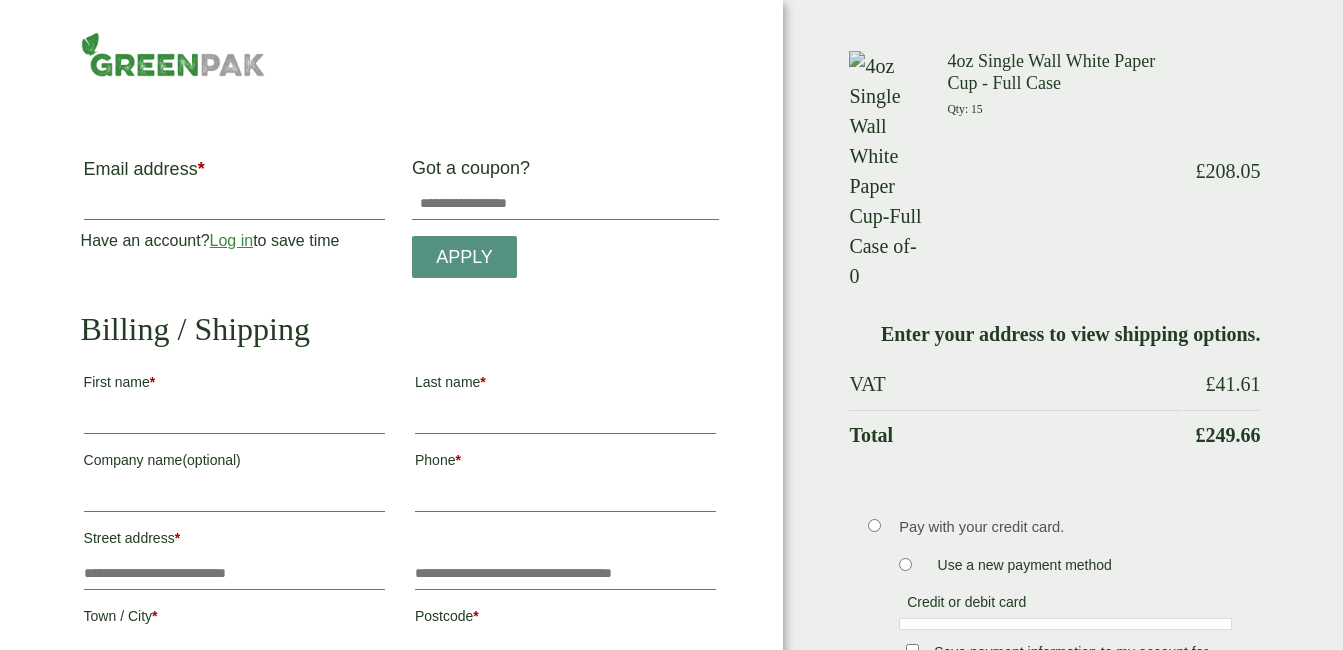 click on "Email address  *" at bounding box center [234, 204] 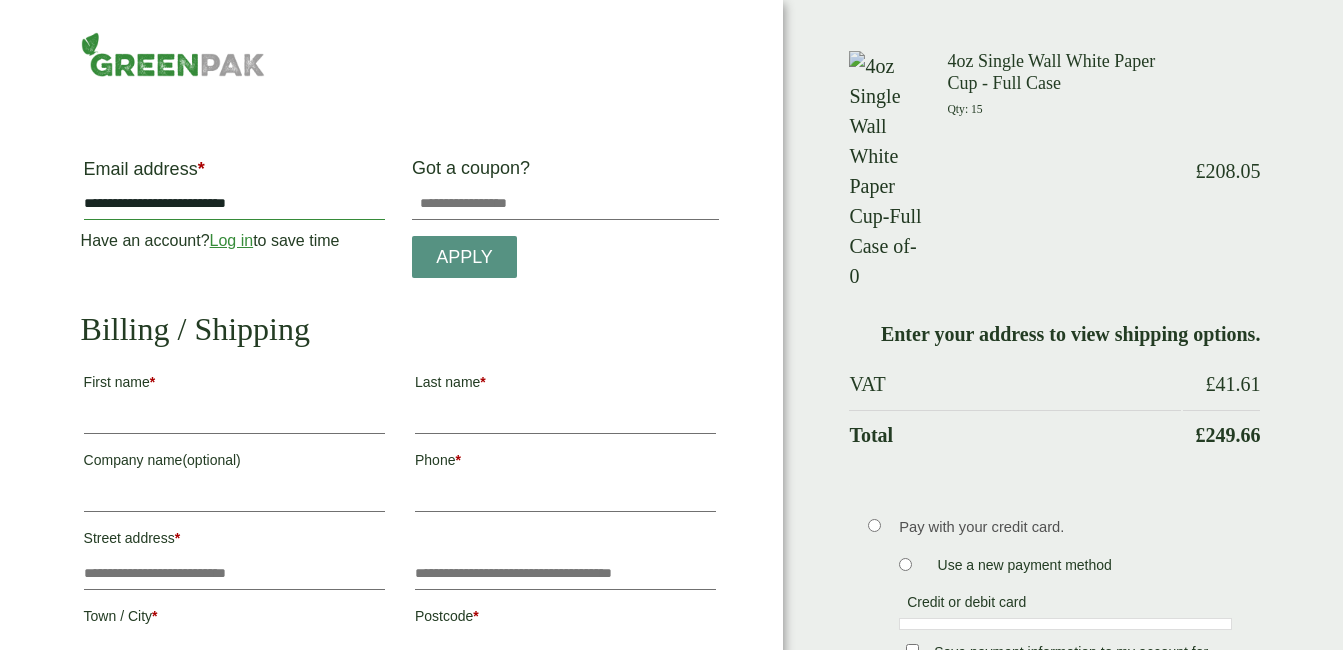type on "****" 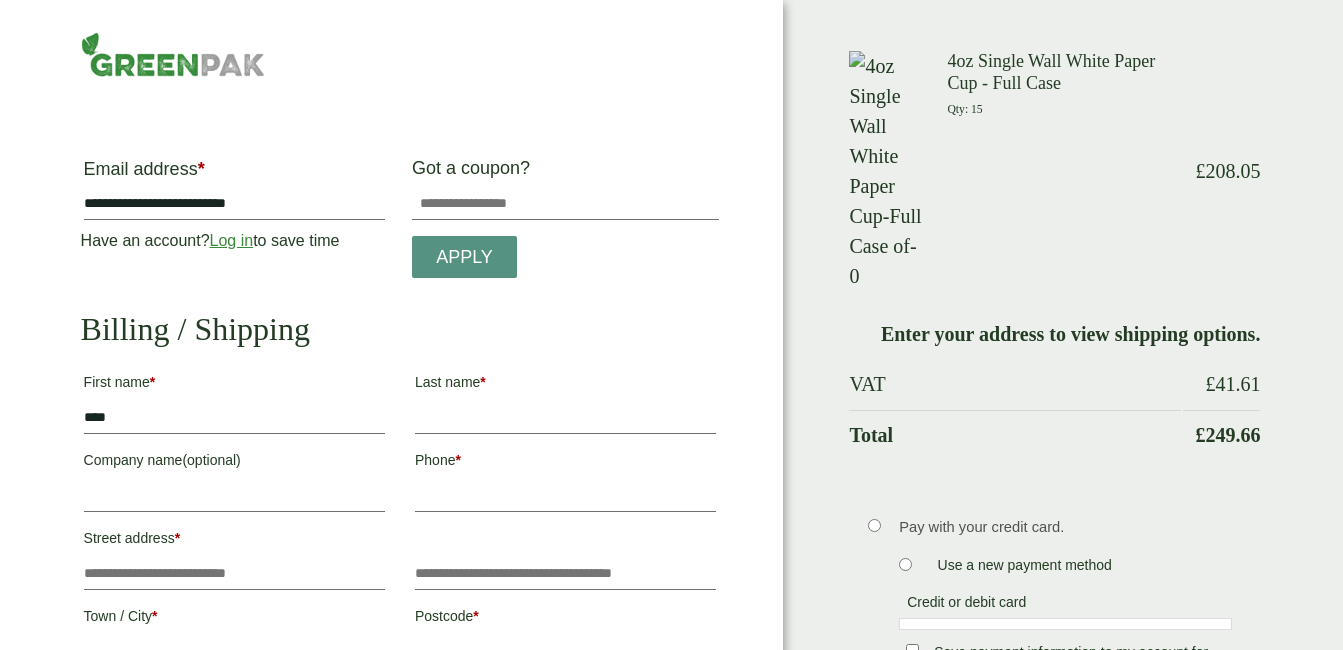 type on "********" 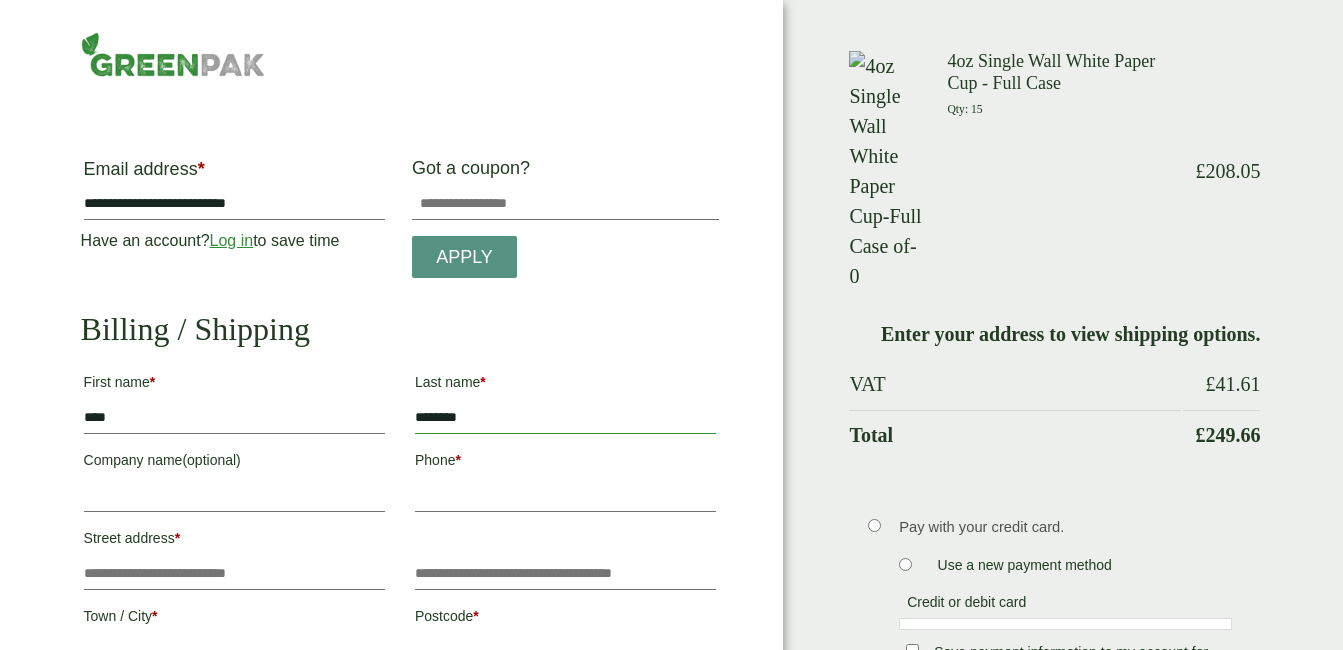 type on "**********" 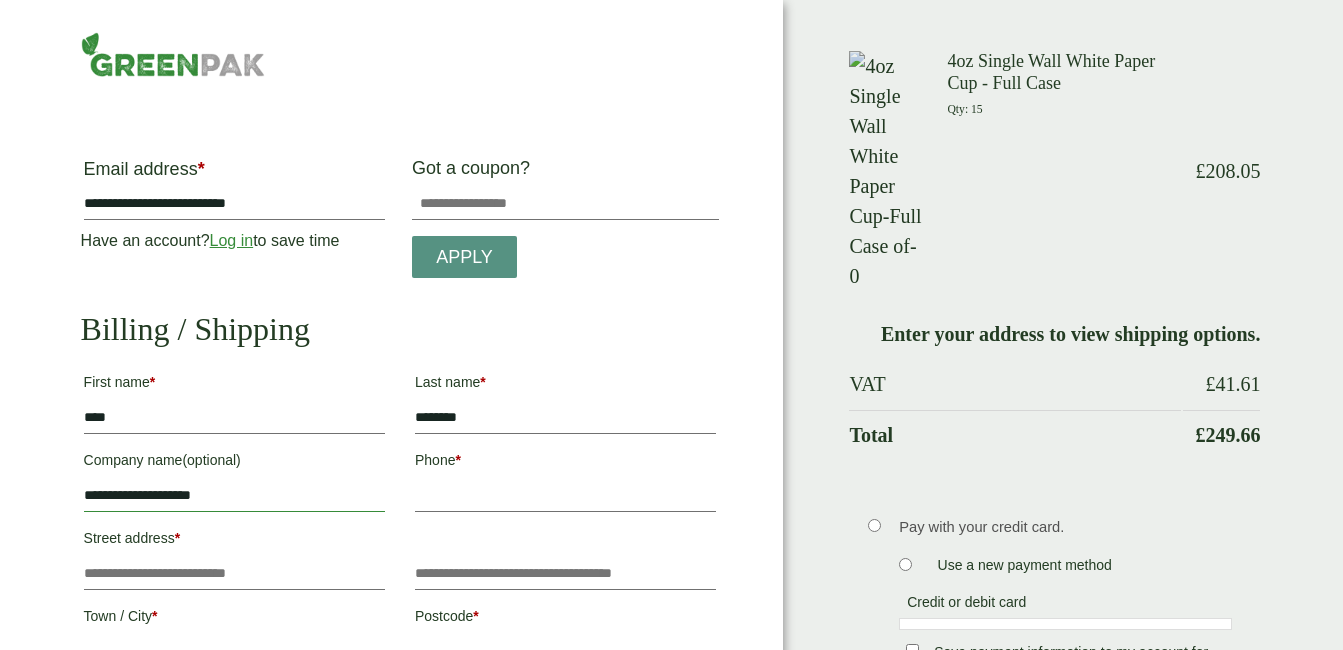 type on "**********" 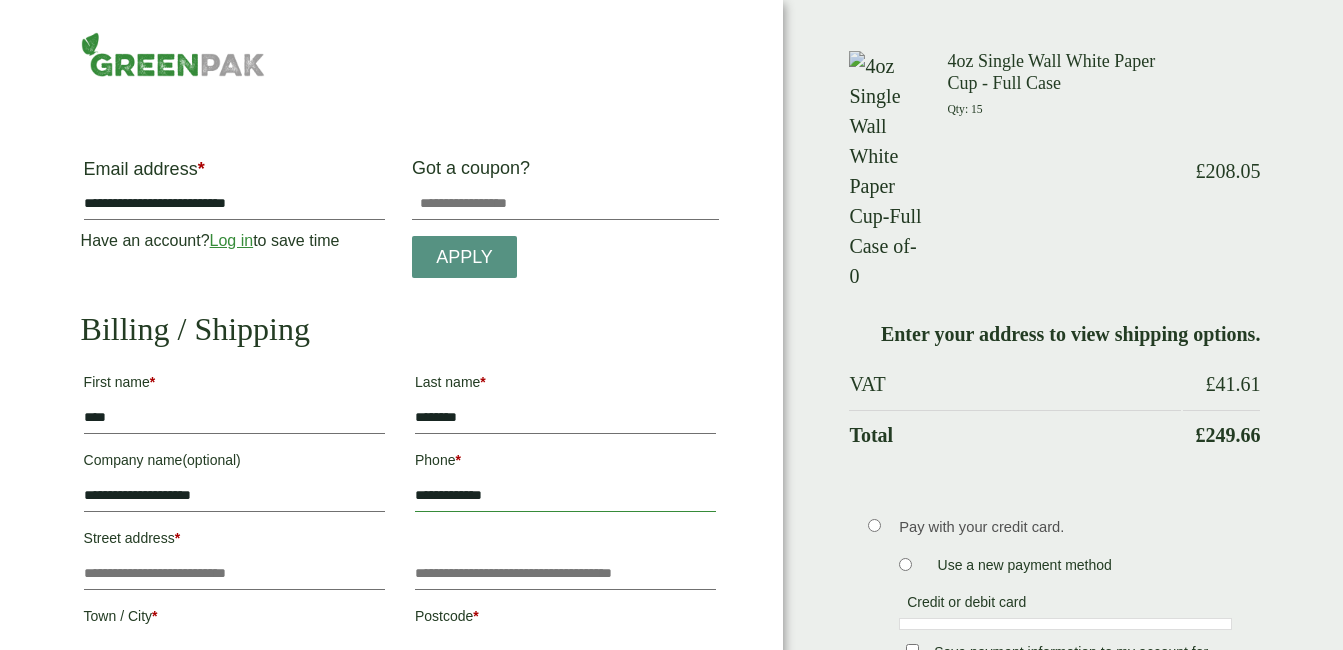 type on "**********" 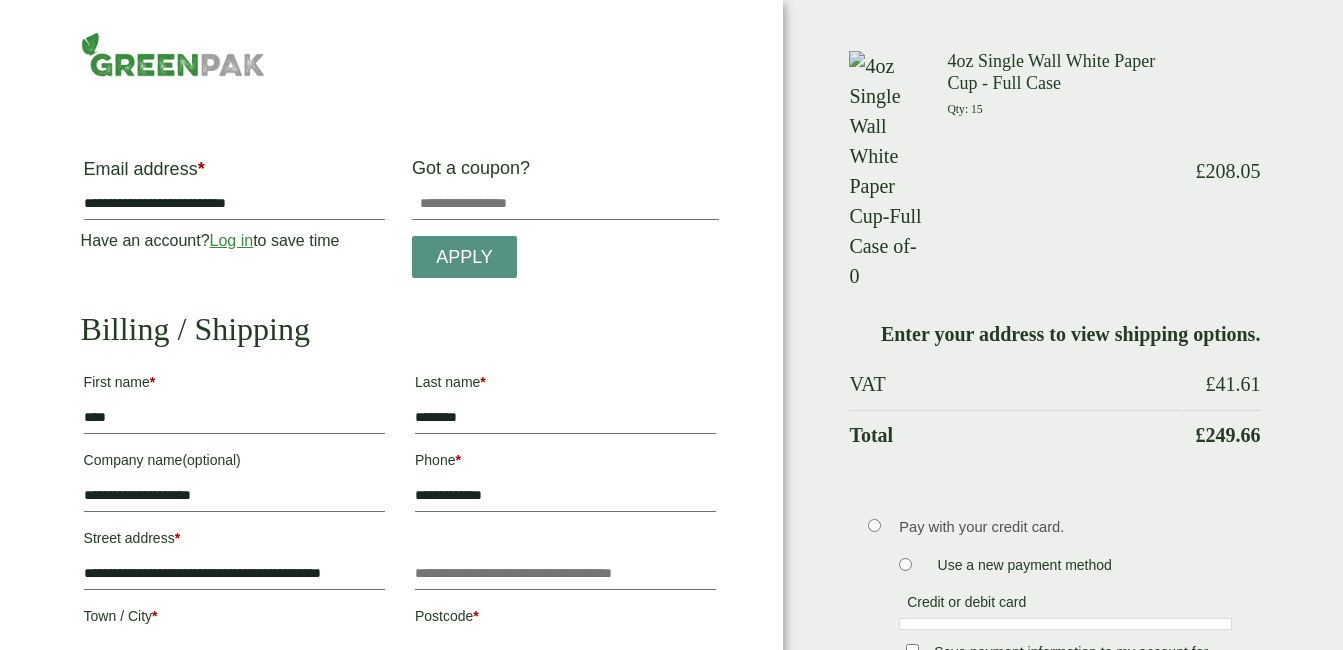 type on "**********" 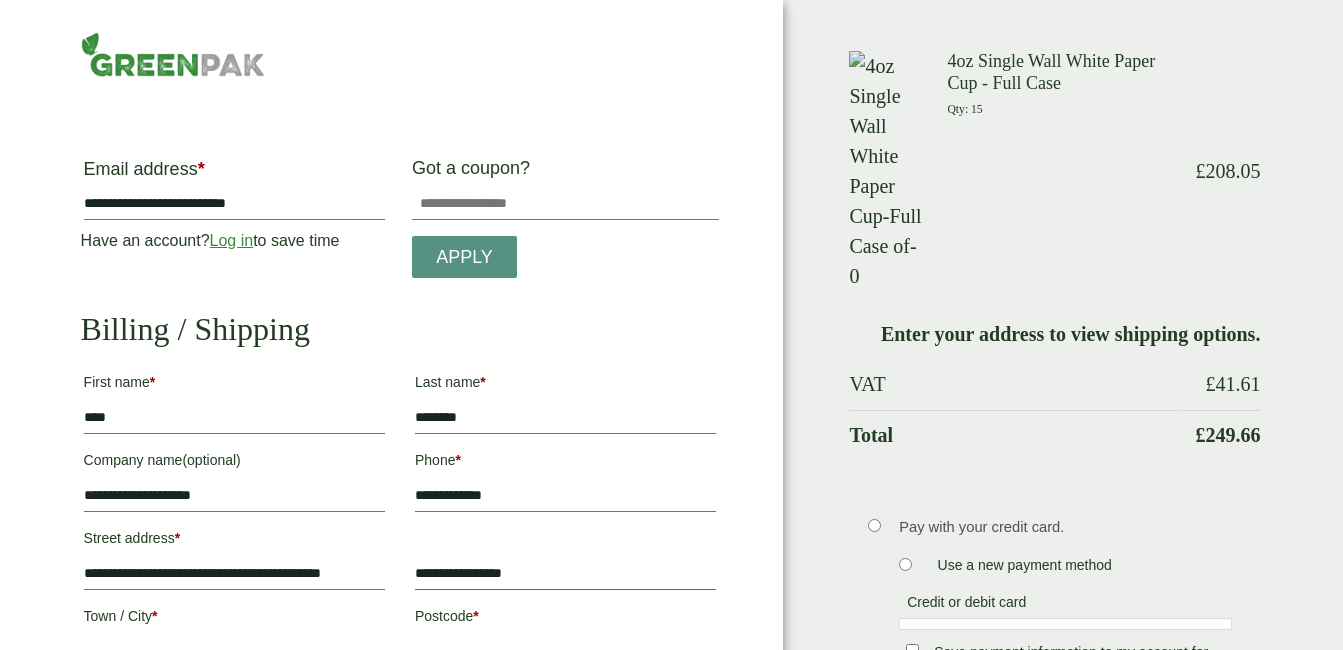 type on "**********" 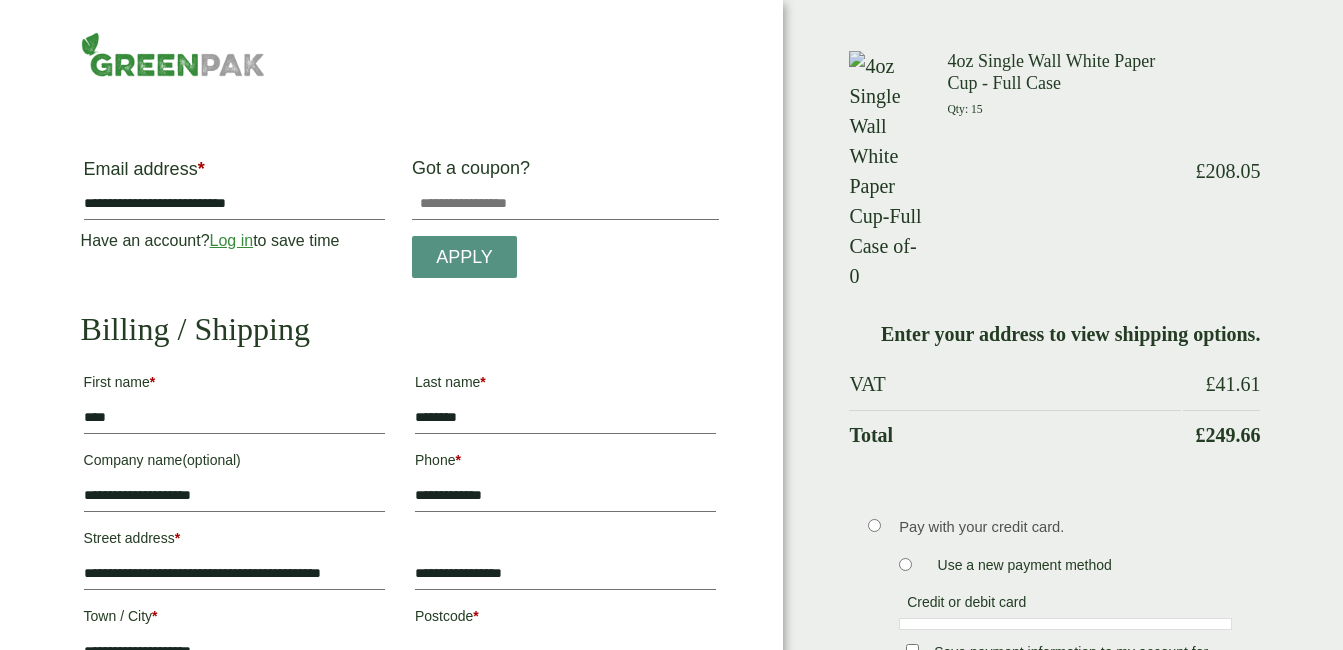 type on "********" 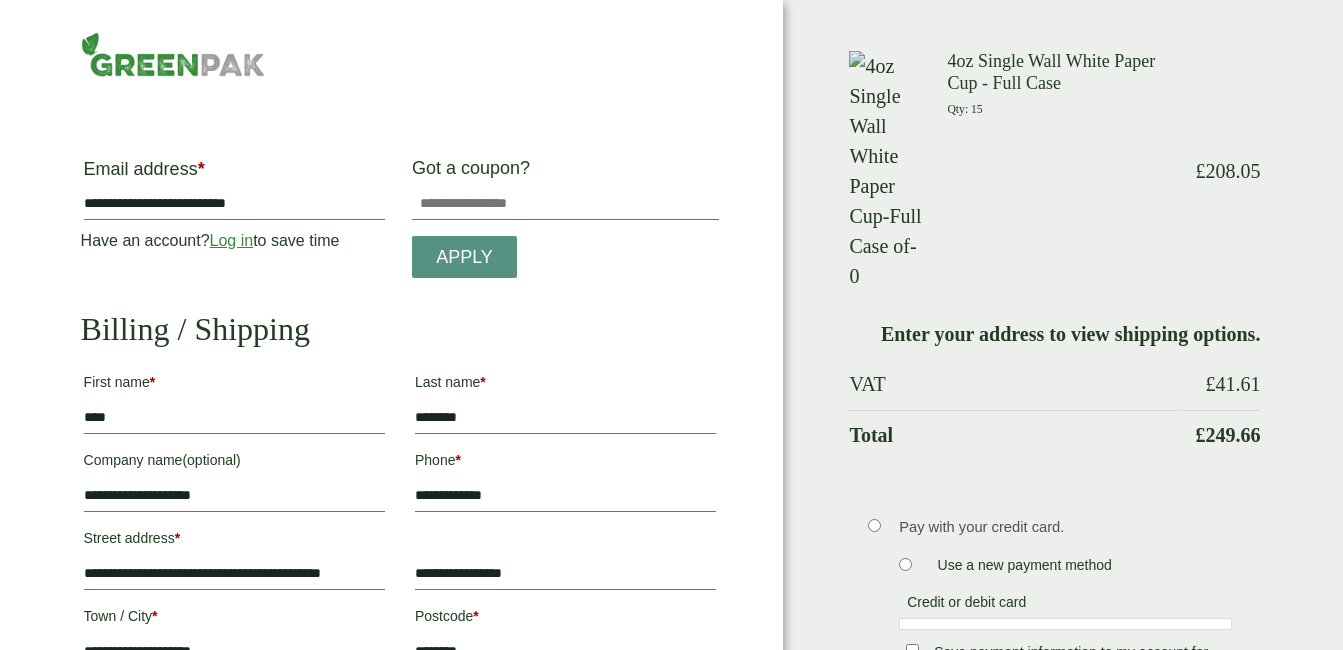 type on "**********" 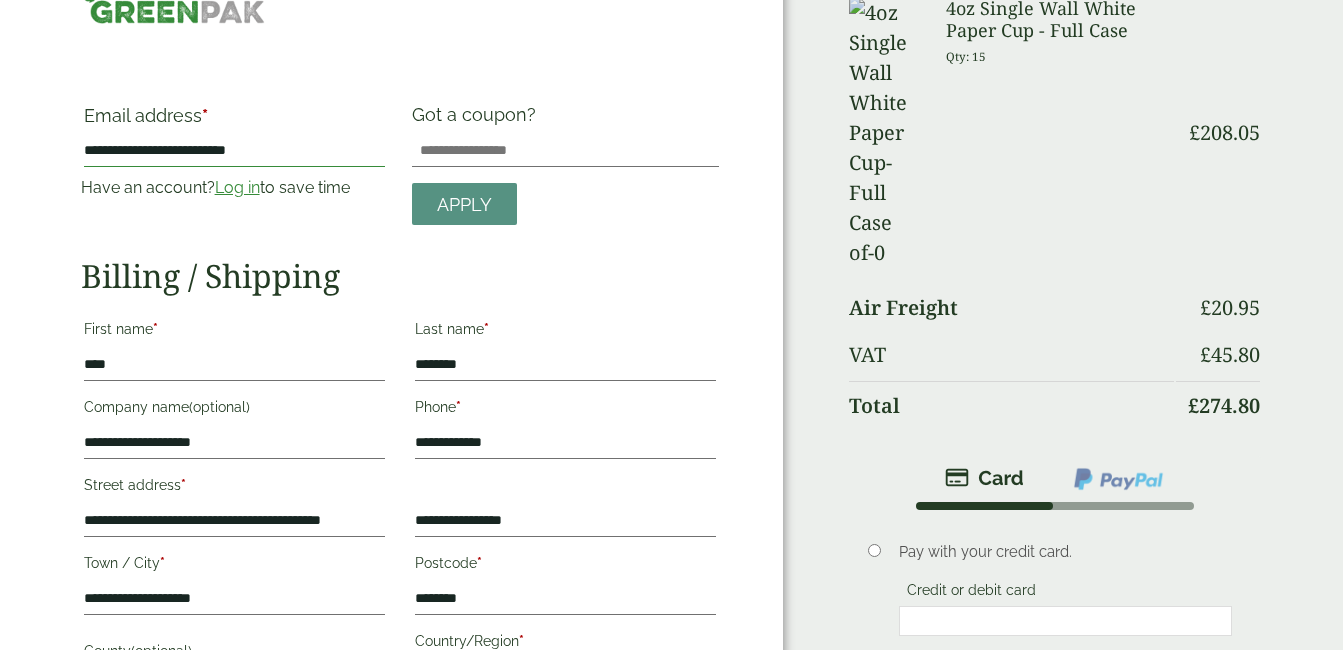 scroll, scrollTop: 100, scrollLeft: 0, axis: vertical 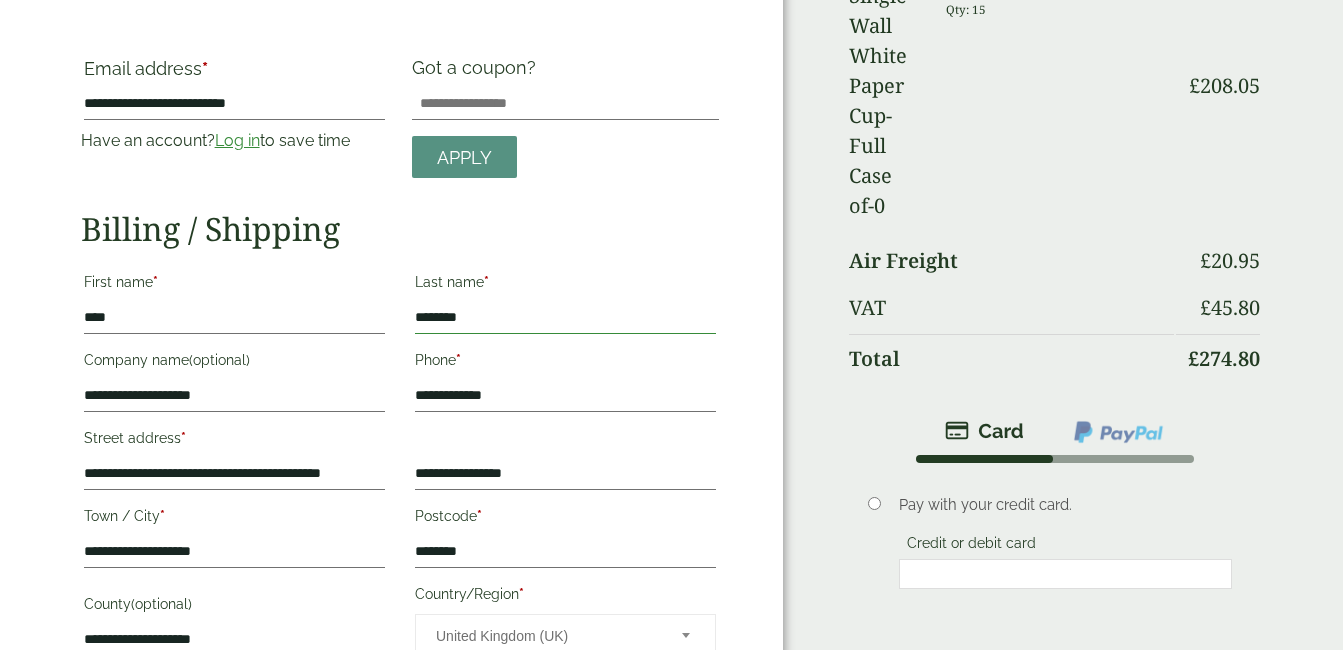 drag, startPoint x: 507, startPoint y: 303, endPoint x: 252, endPoint y: 303, distance: 255 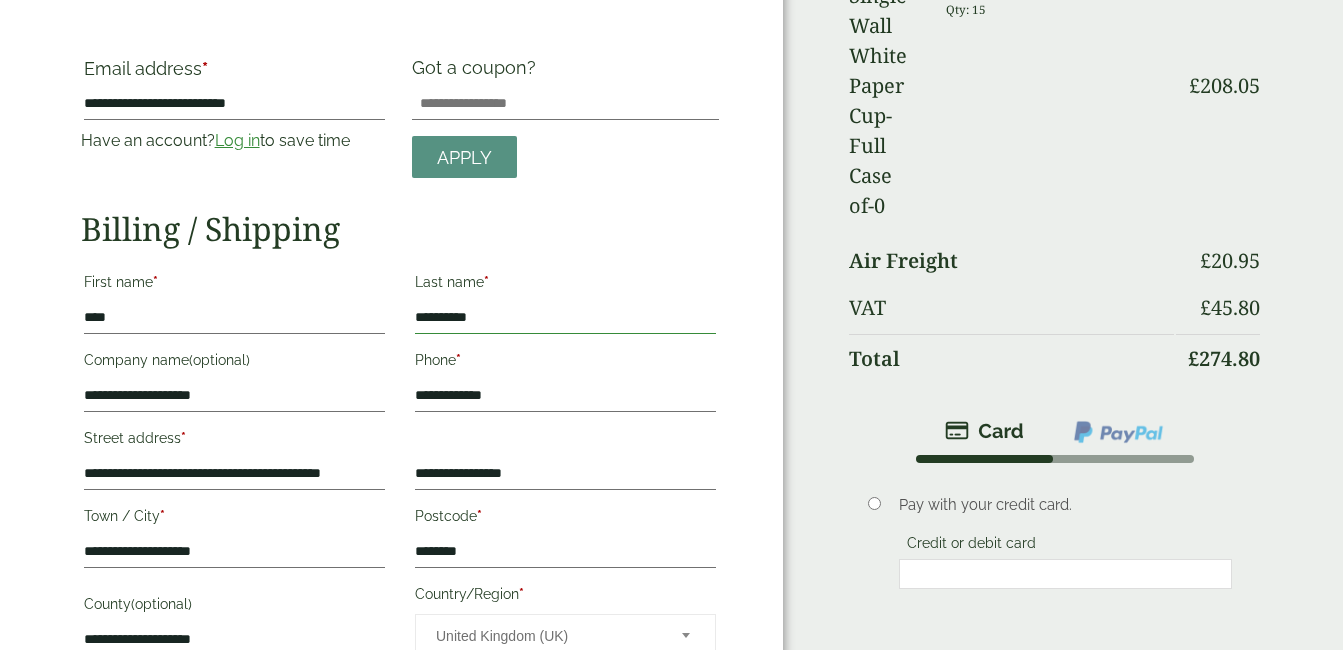 type on "**********" 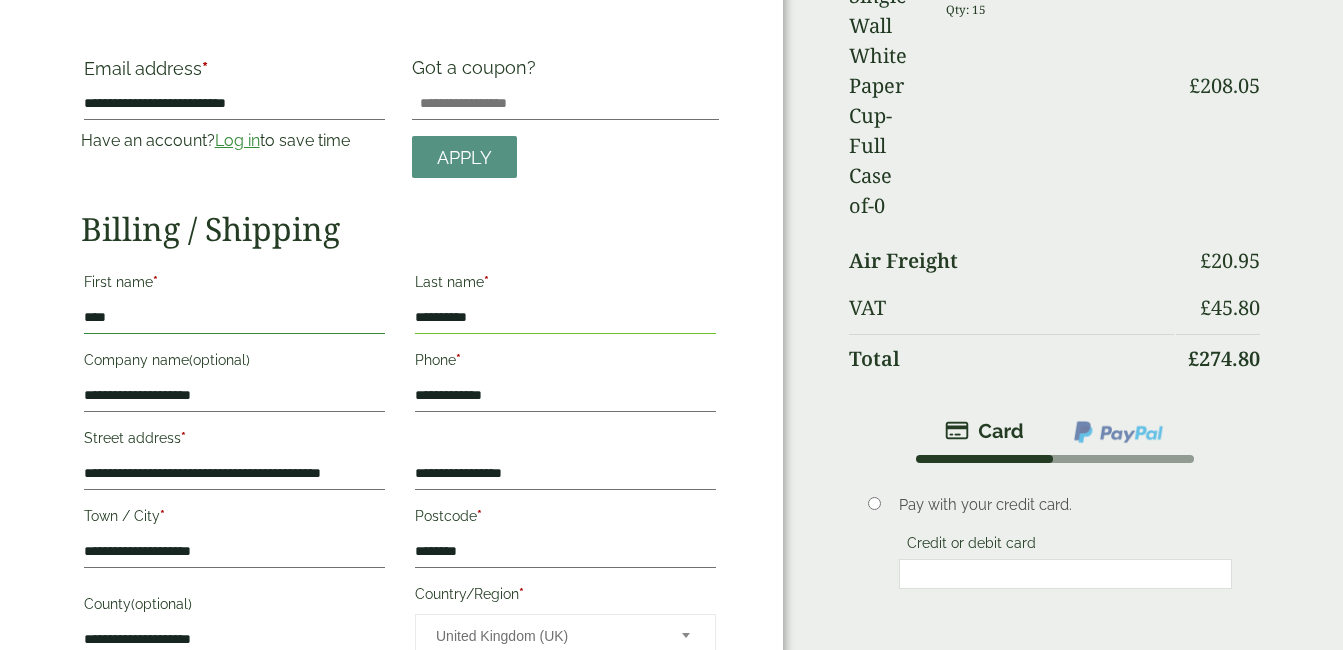 drag, startPoint x: 192, startPoint y: 317, endPoint x: -2, endPoint y: 270, distance: 199.61212 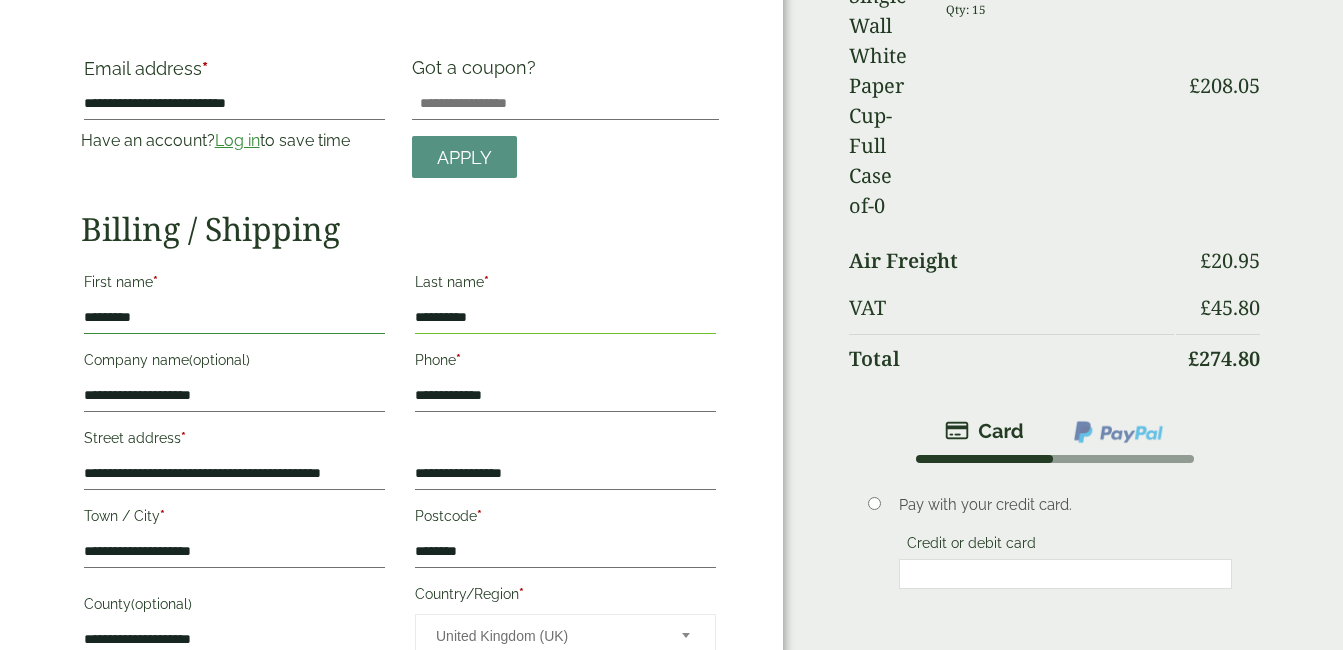 type on "*********" 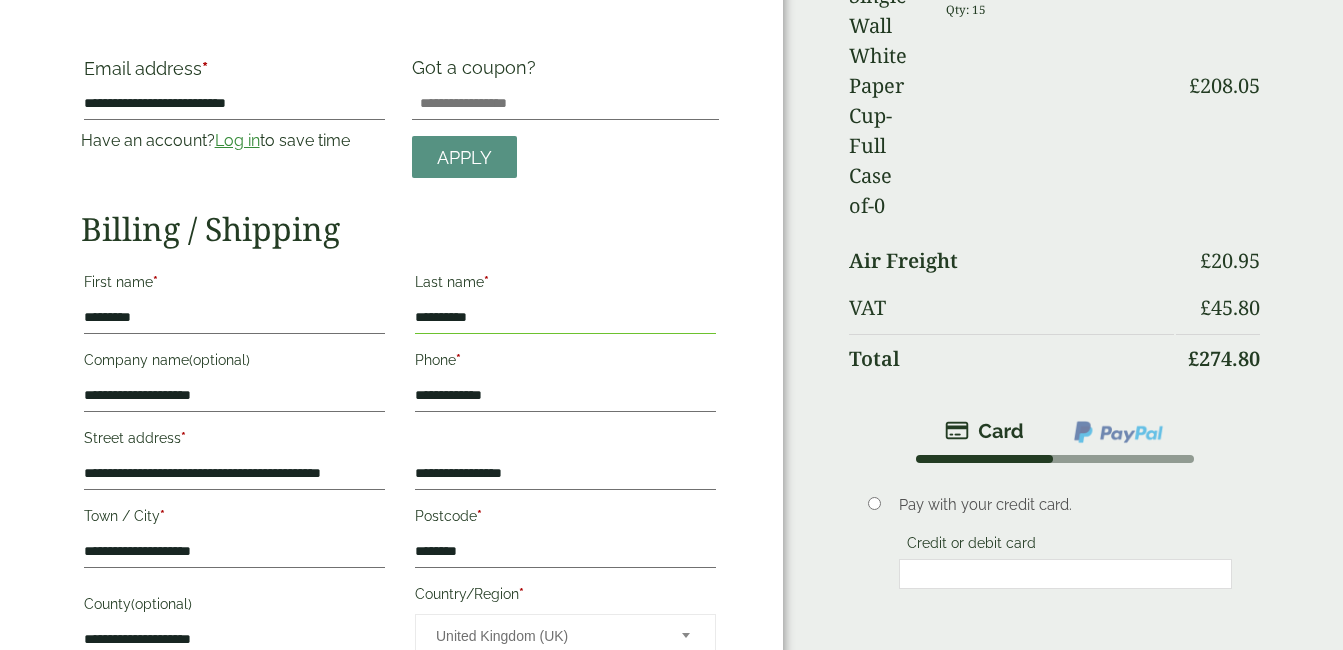 click on "**********" at bounding box center [565, 318] 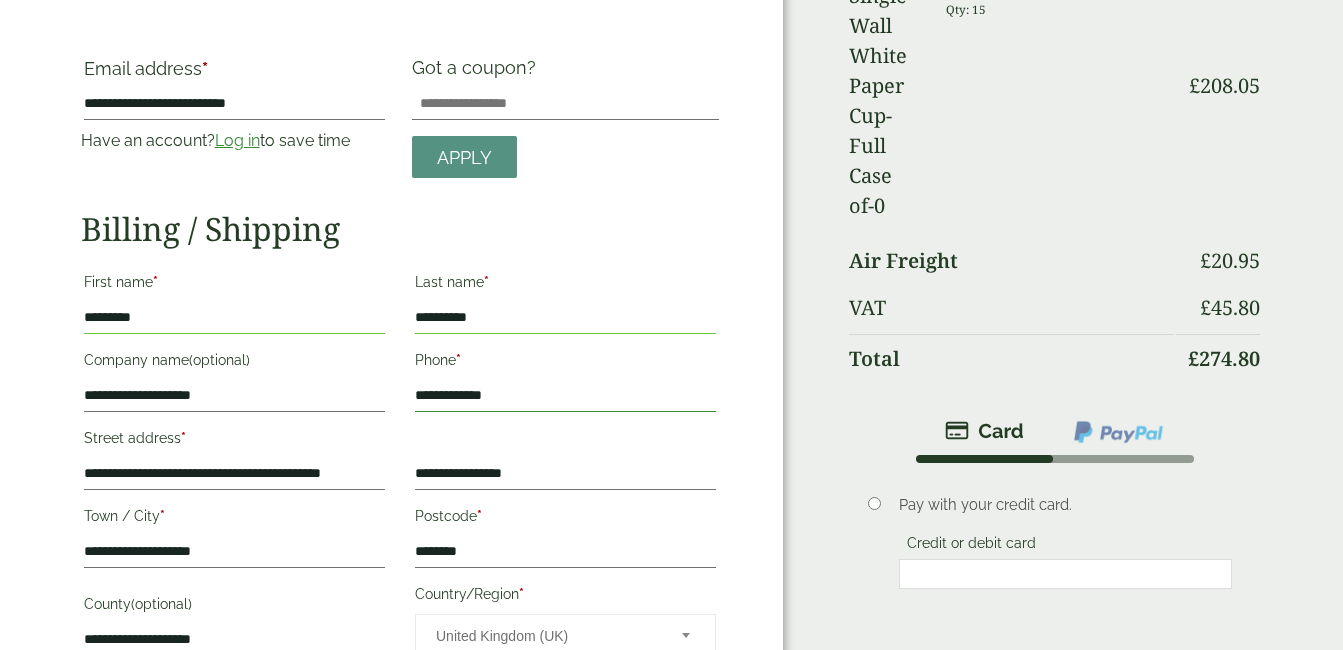drag, startPoint x: 559, startPoint y: 400, endPoint x: 567, endPoint y: 418, distance: 19.697716 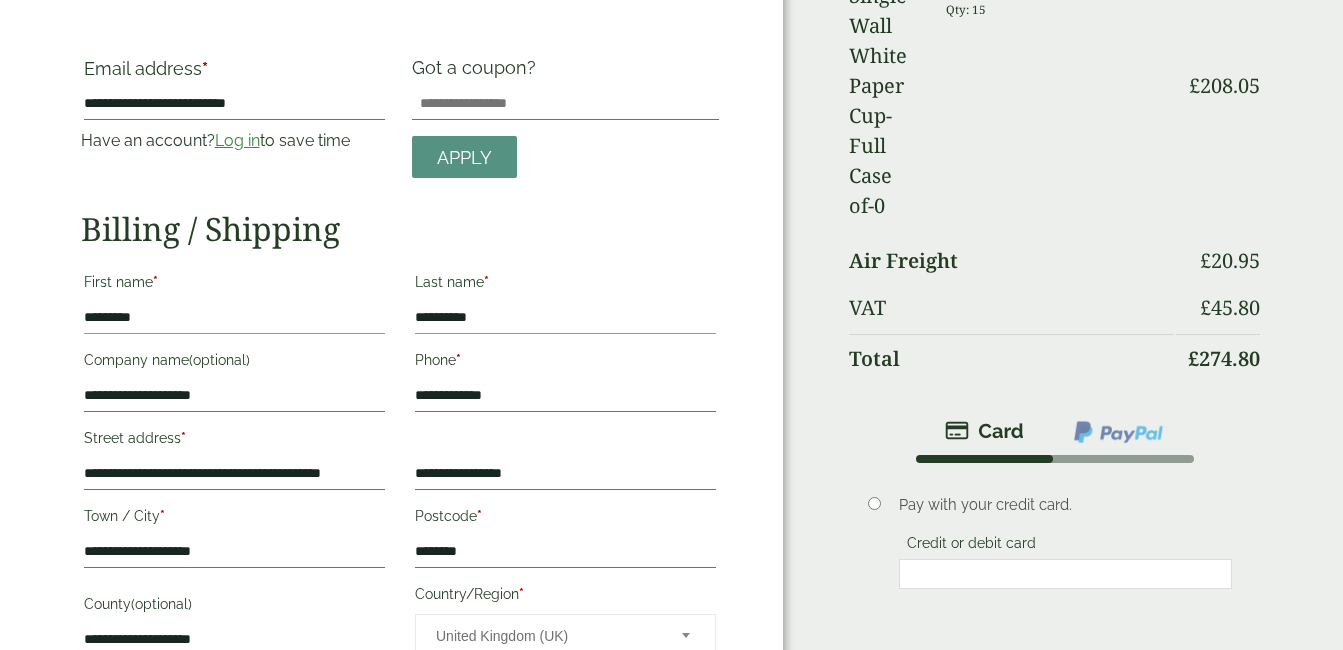 click on "**********" at bounding box center [234, 457] 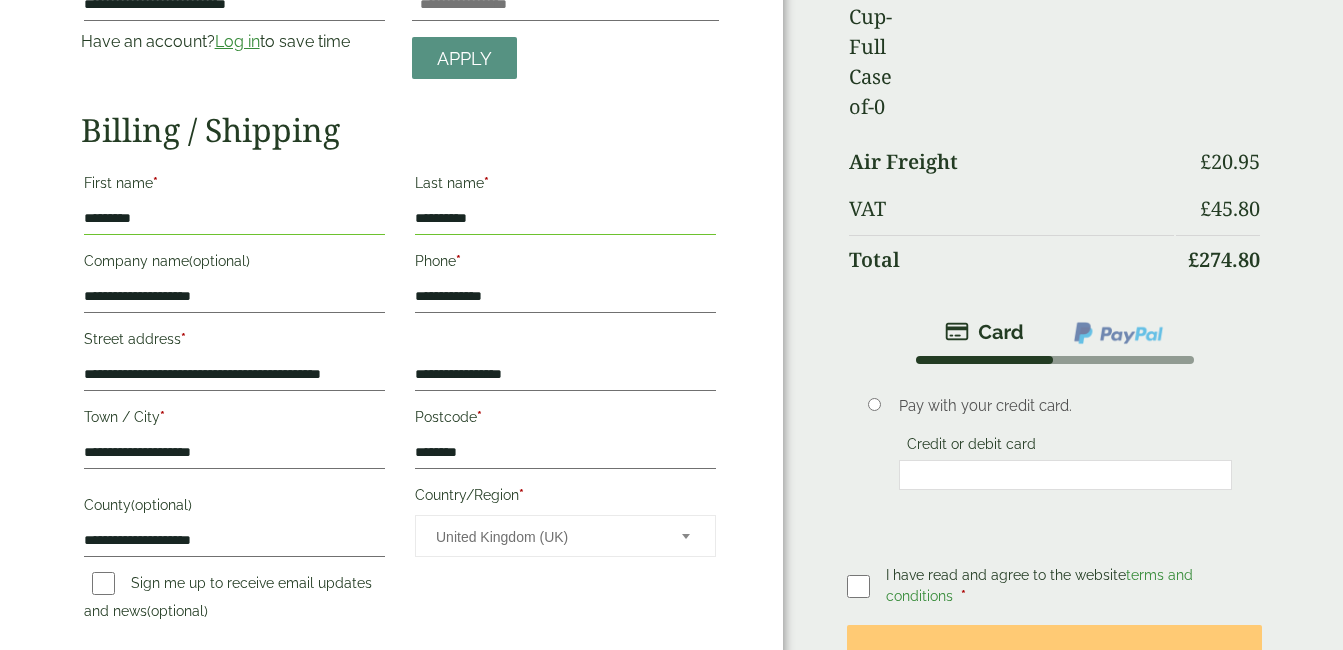 scroll, scrollTop: 200, scrollLeft: 0, axis: vertical 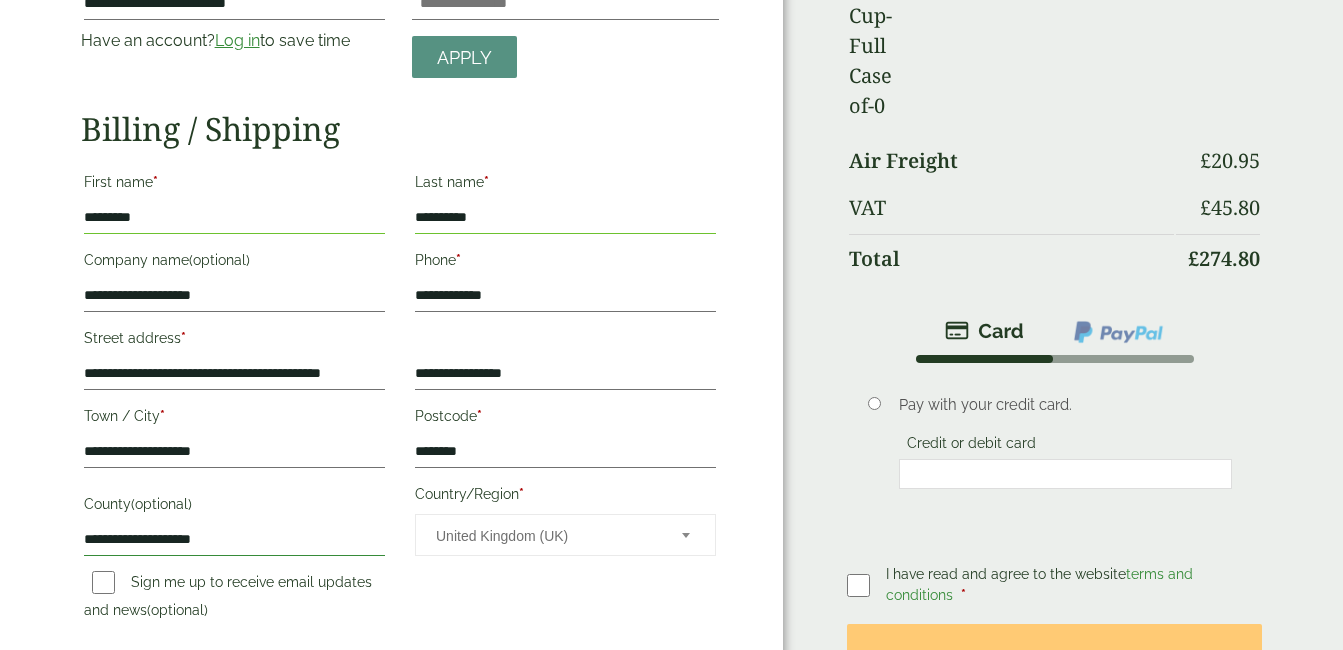 drag, startPoint x: 342, startPoint y: 540, endPoint x: 6, endPoint y: 549, distance: 336.1205 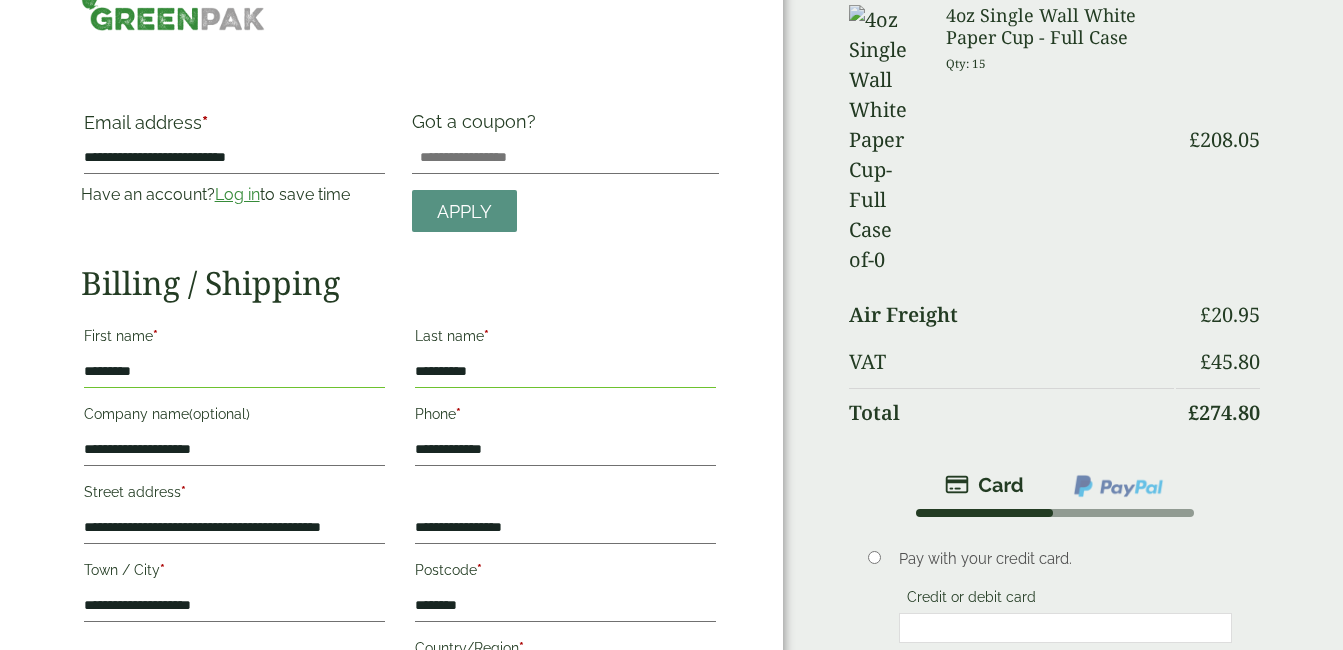 scroll, scrollTop: 0, scrollLeft: 0, axis: both 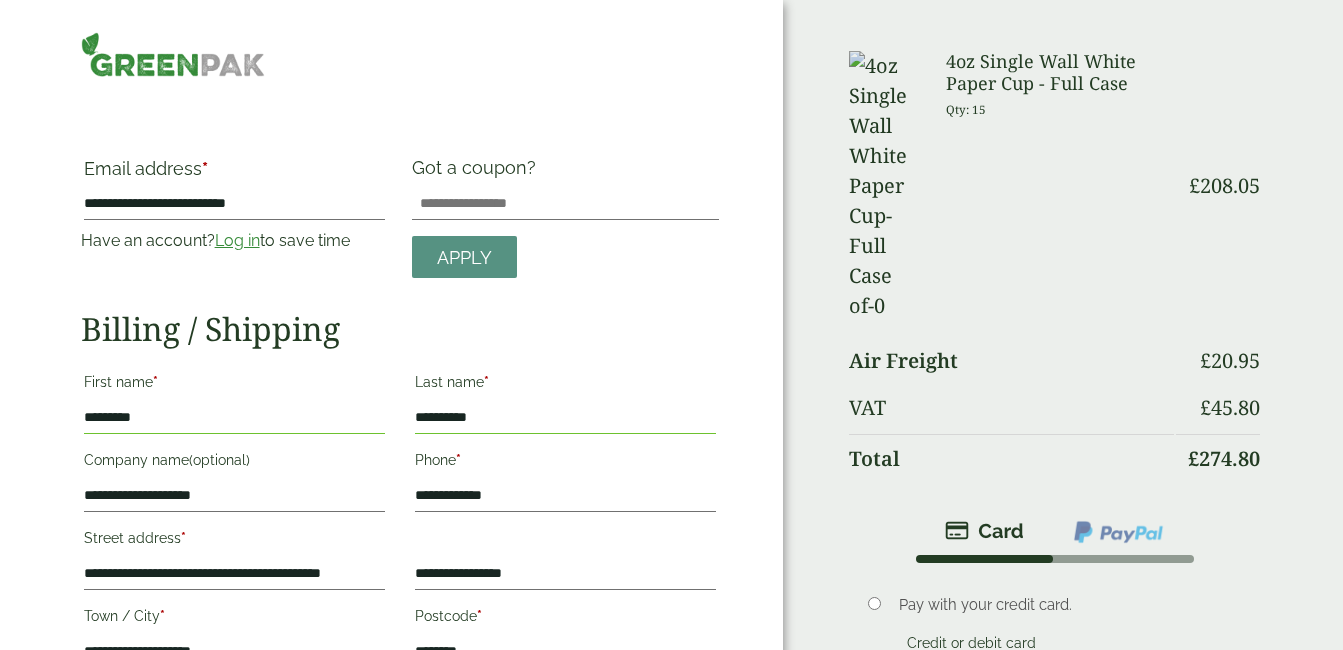 type 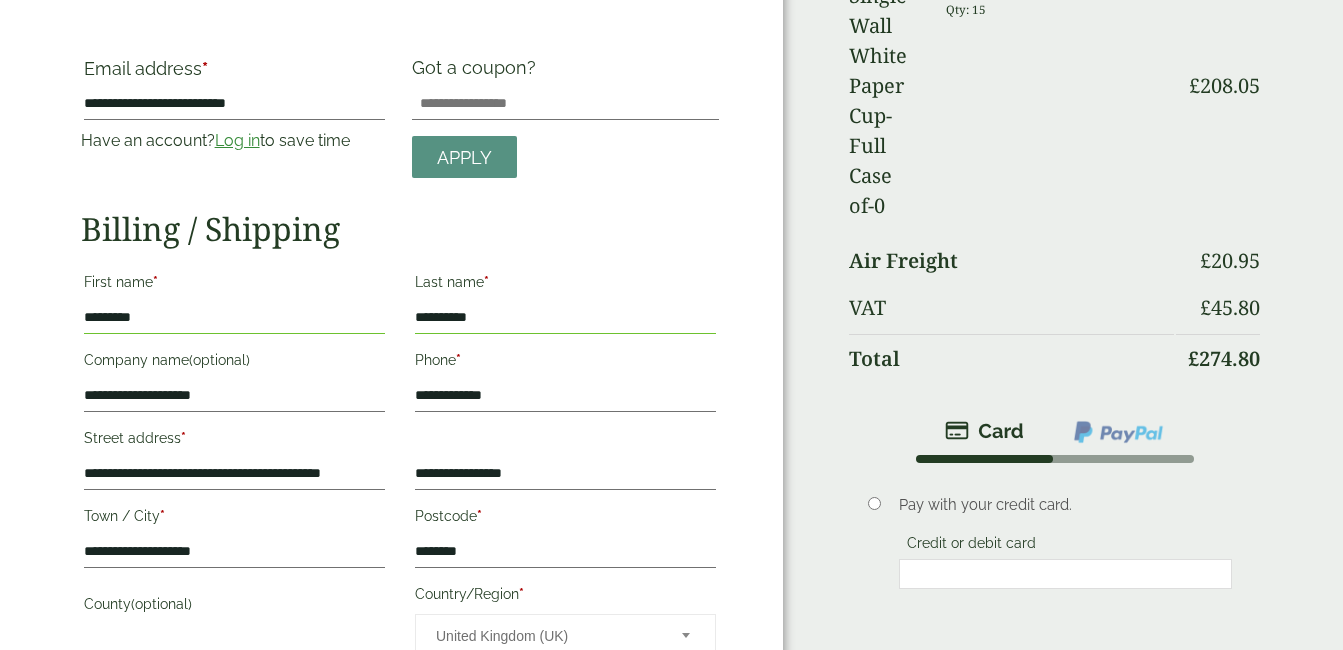 scroll, scrollTop: 0, scrollLeft: 0, axis: both 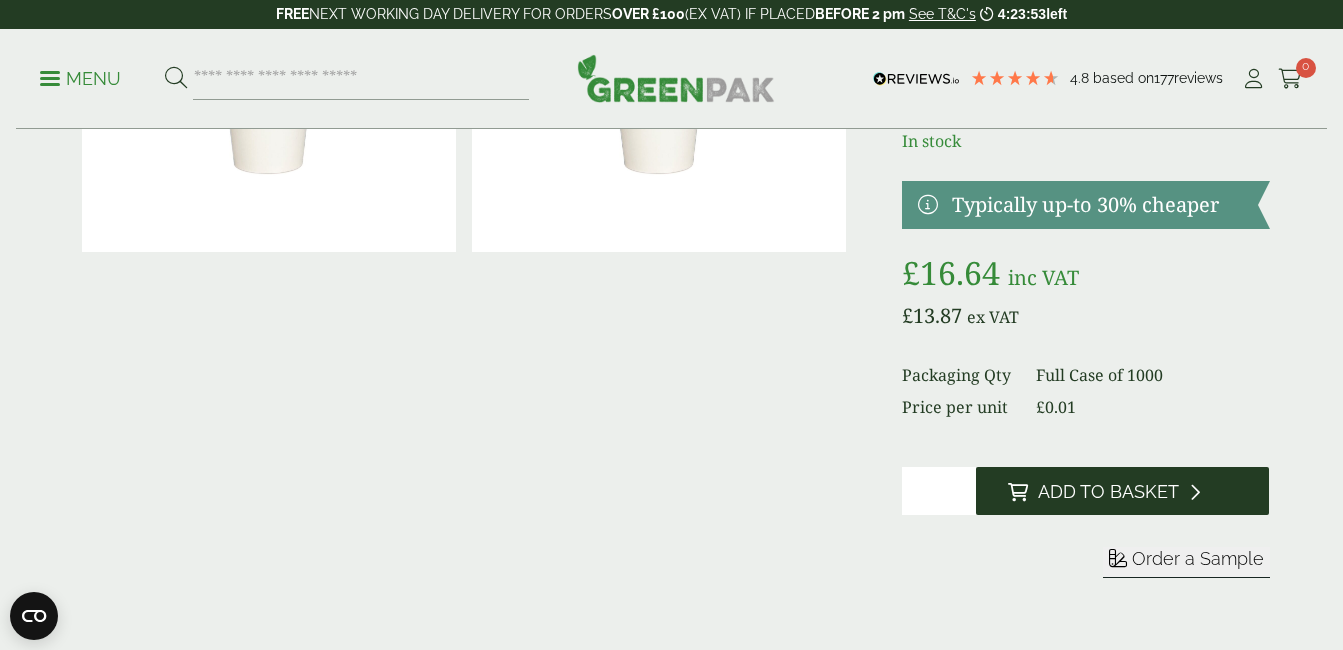 click on "Add to Basket" at bounding box center [1123, 491] 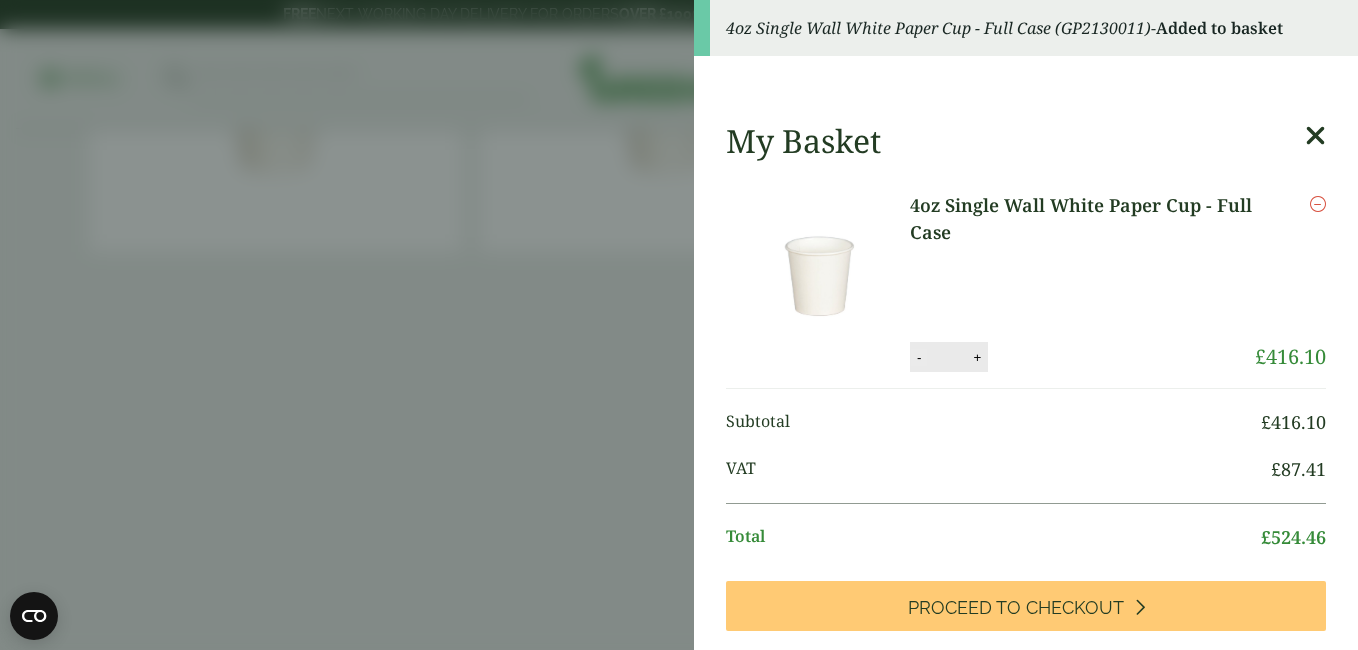 click on "- ** +" at bounding box center (949, 357) 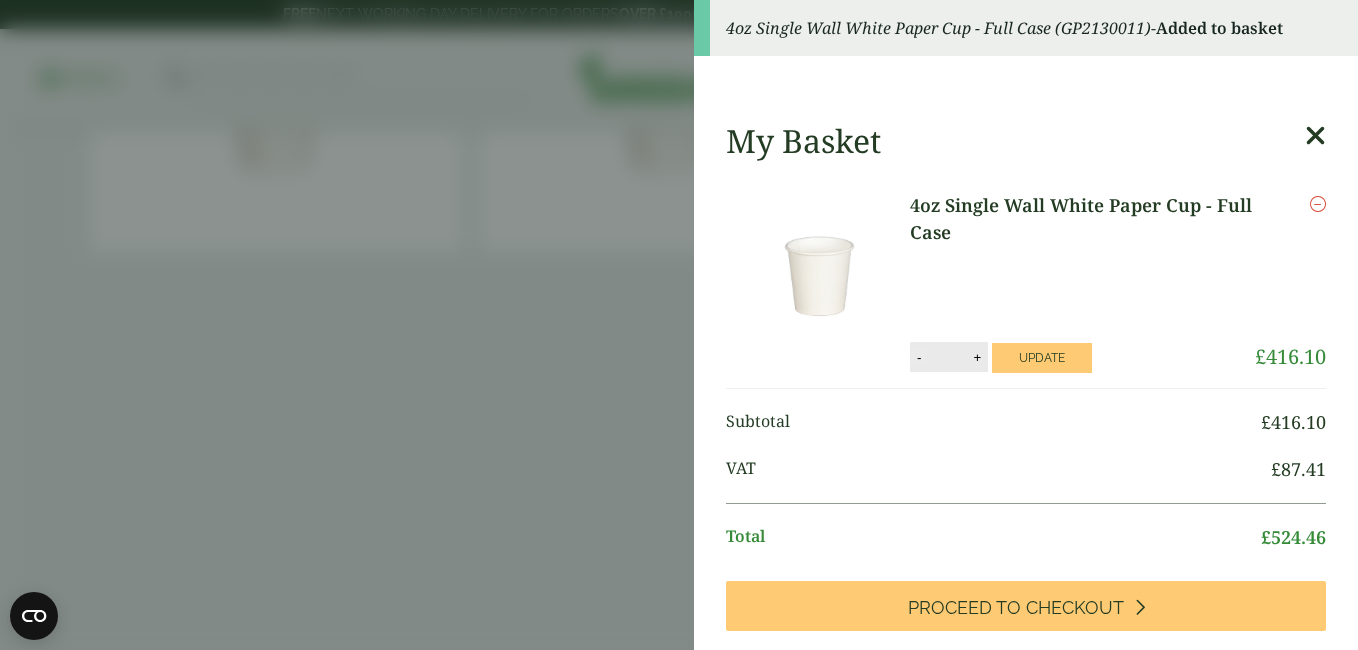 click on "**" at bounding box center [947, 357] 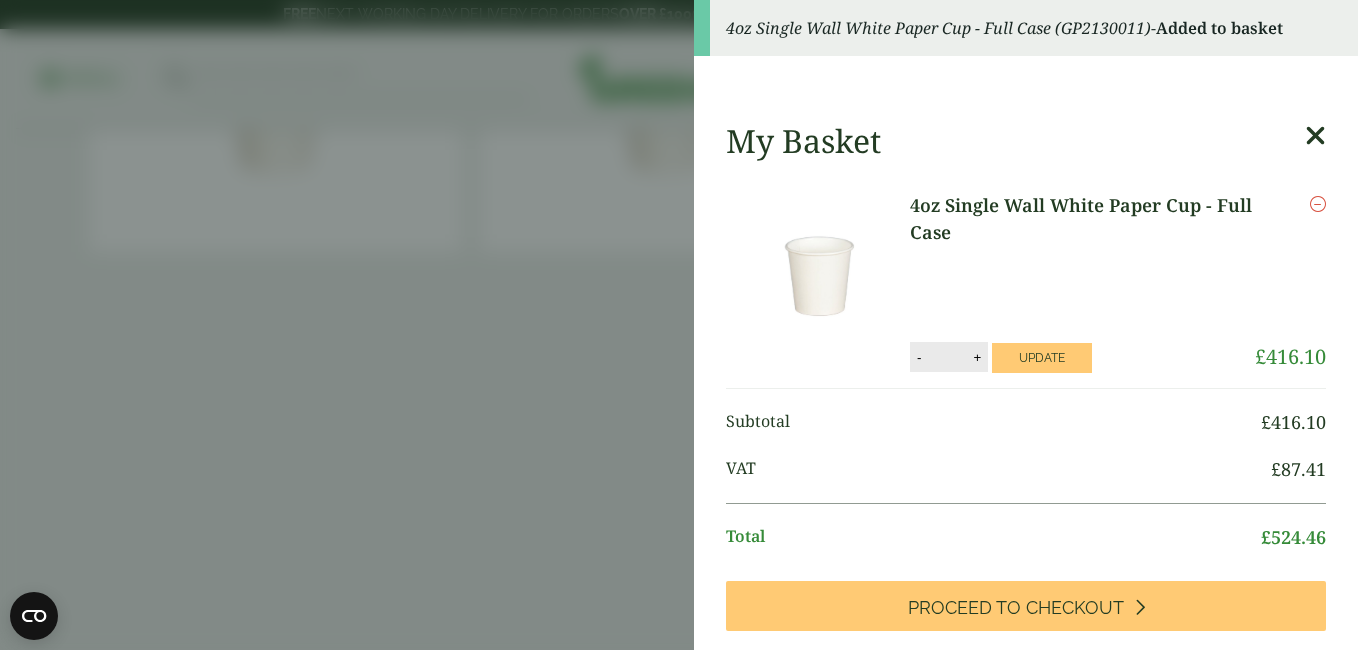 type on "**" 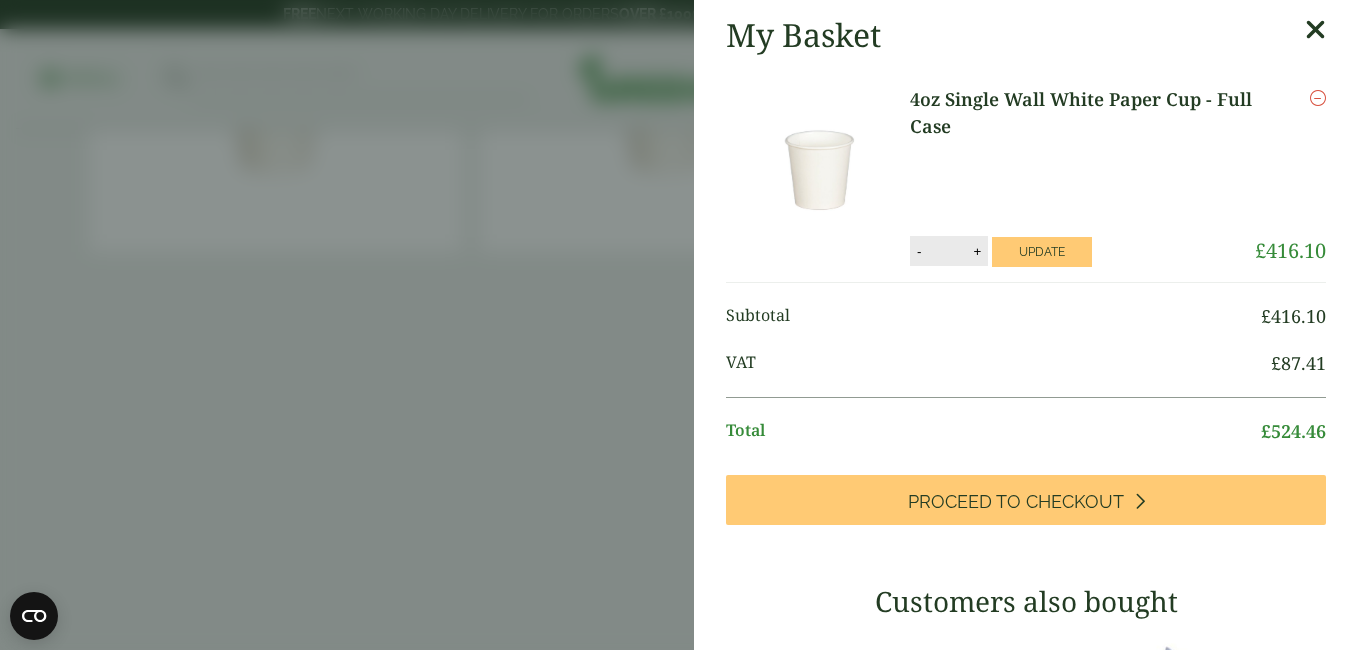 drag, startPoint x: 955, startPoint y: 351, endPoint x: 931, endPoint y: 349, distance: 24.083189 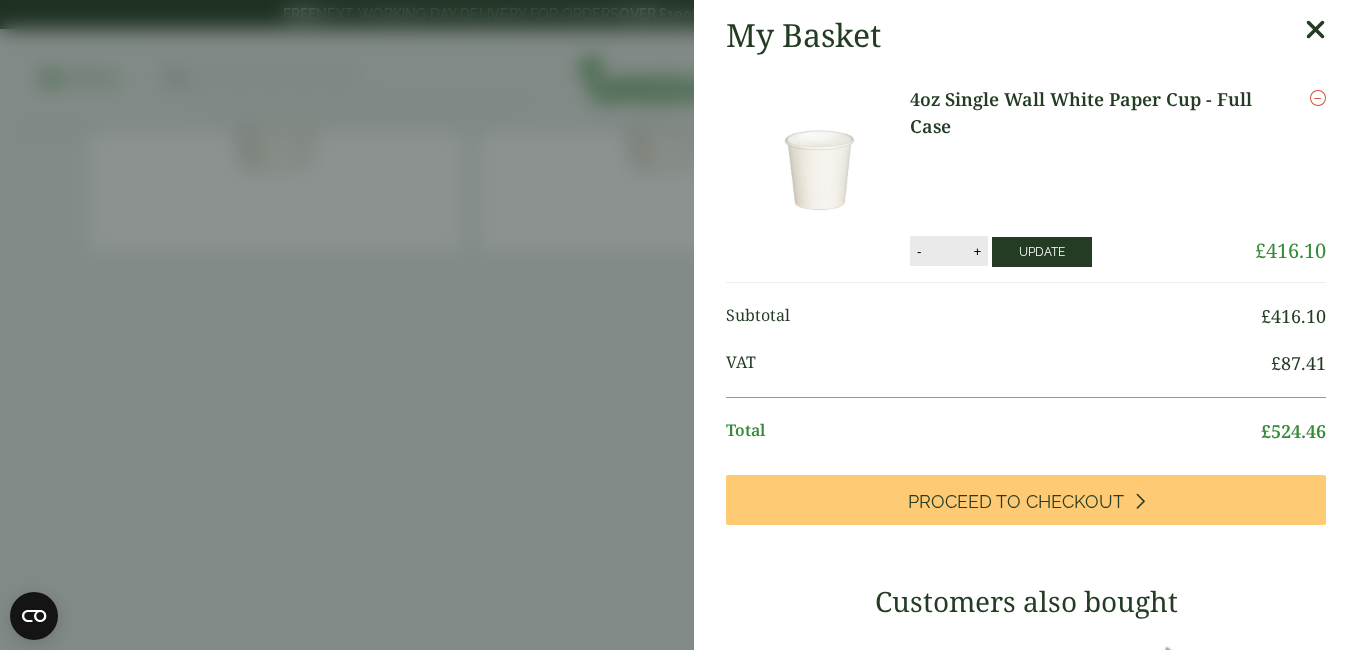 type on "**" 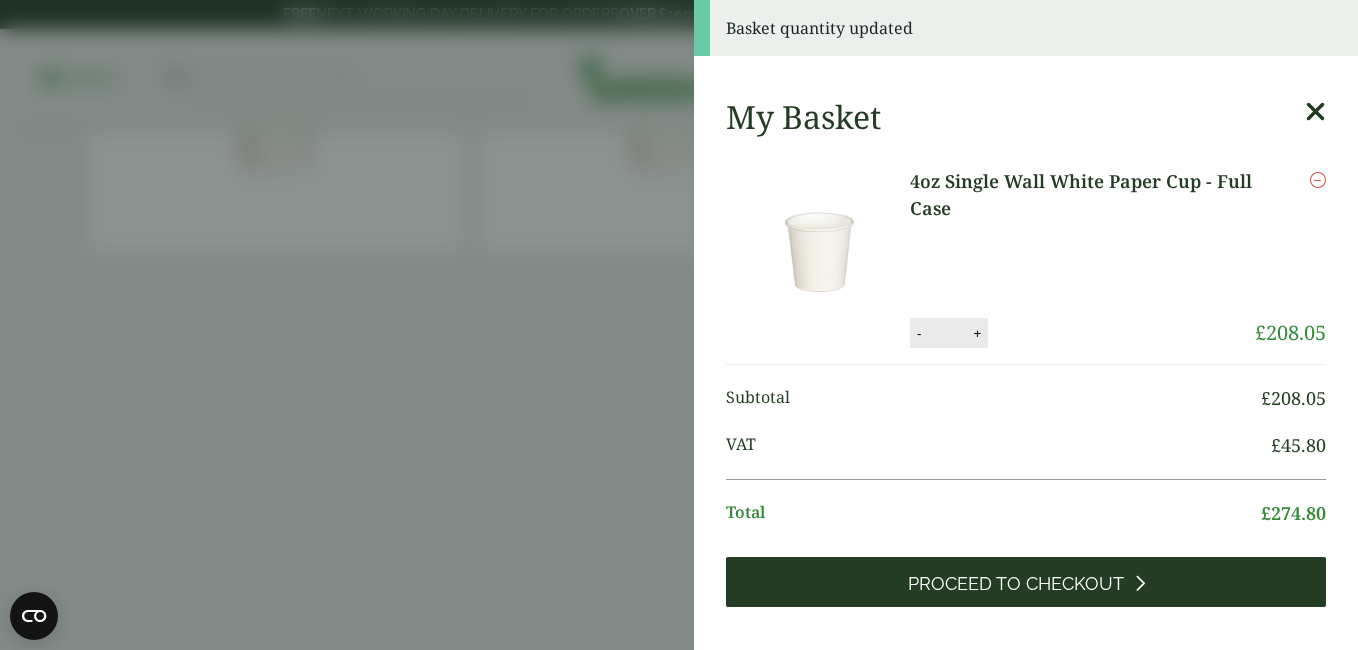 click on "Proceed to Checkout" at bounding box center (1026, 582) 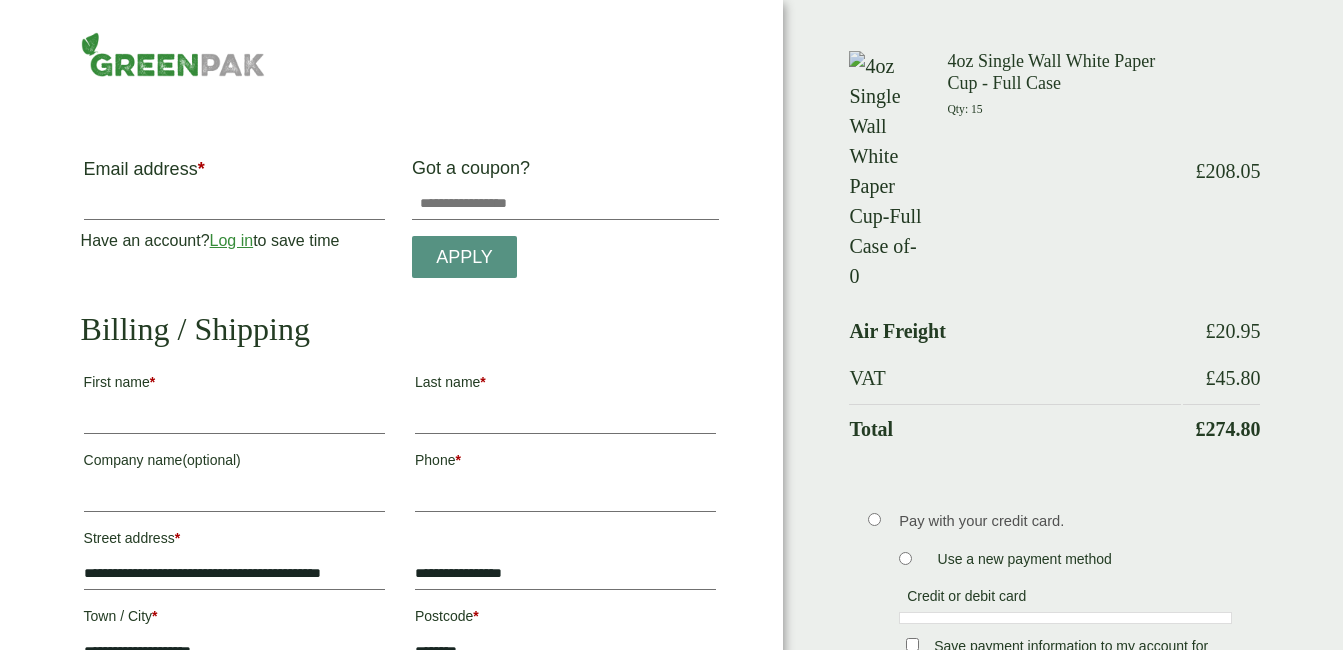 scroll, scrollTop: 0, scrollLeft: 0, axis: both 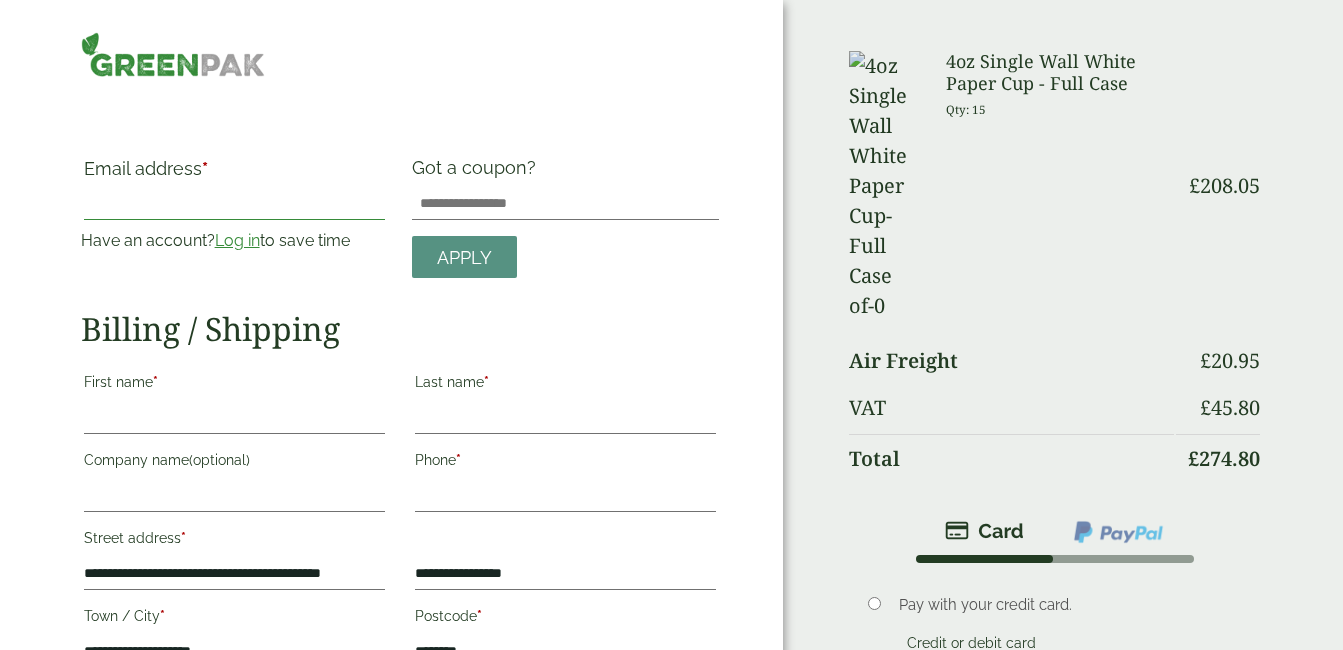 click on "Email address  *" at bounding box center (234, 204) 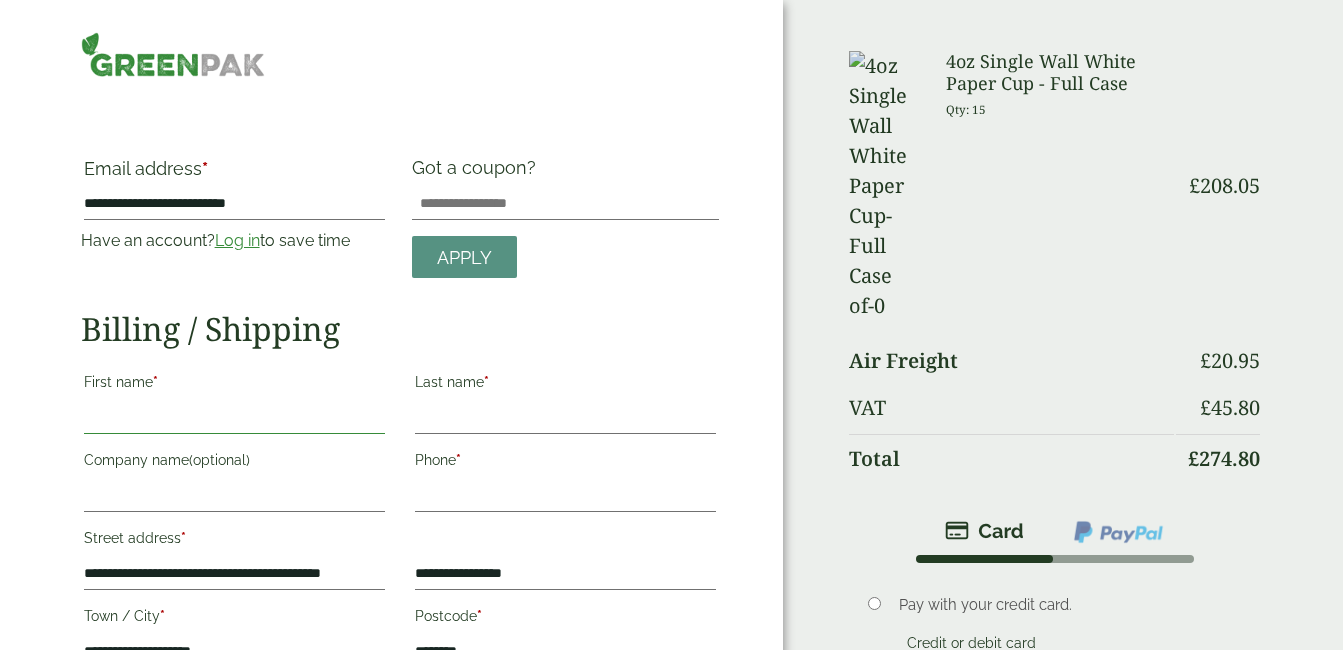 type on "*********" 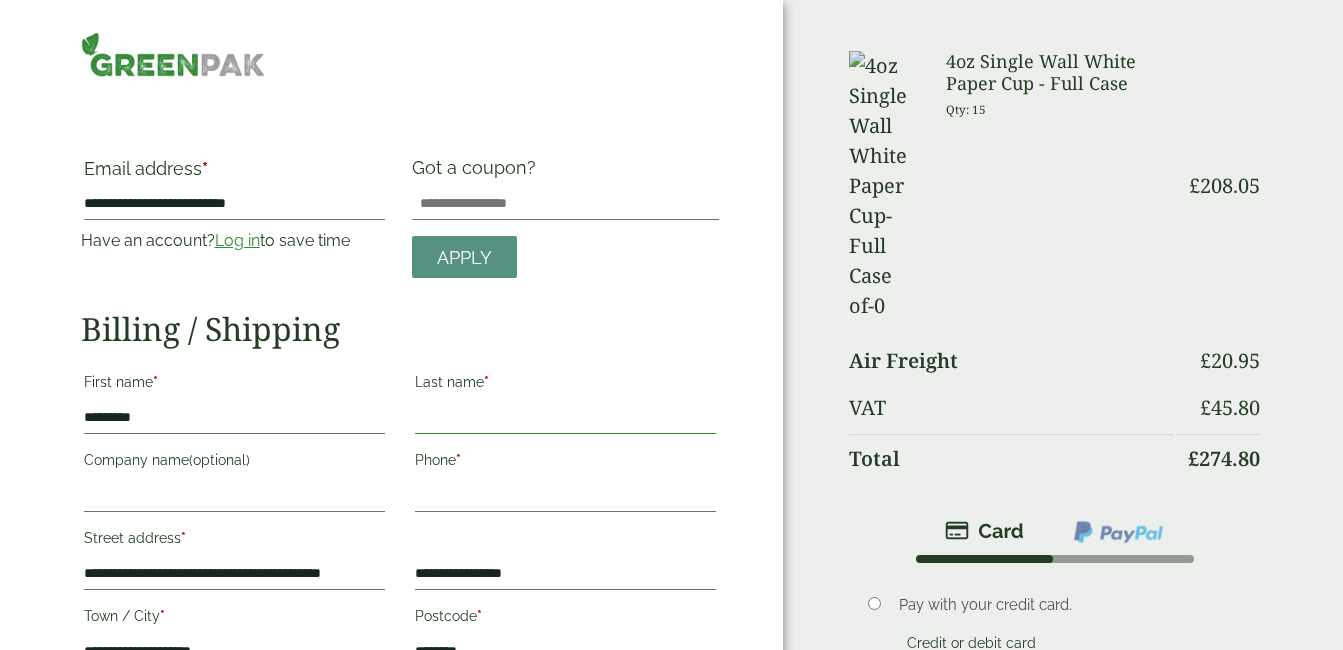 type on "**********" 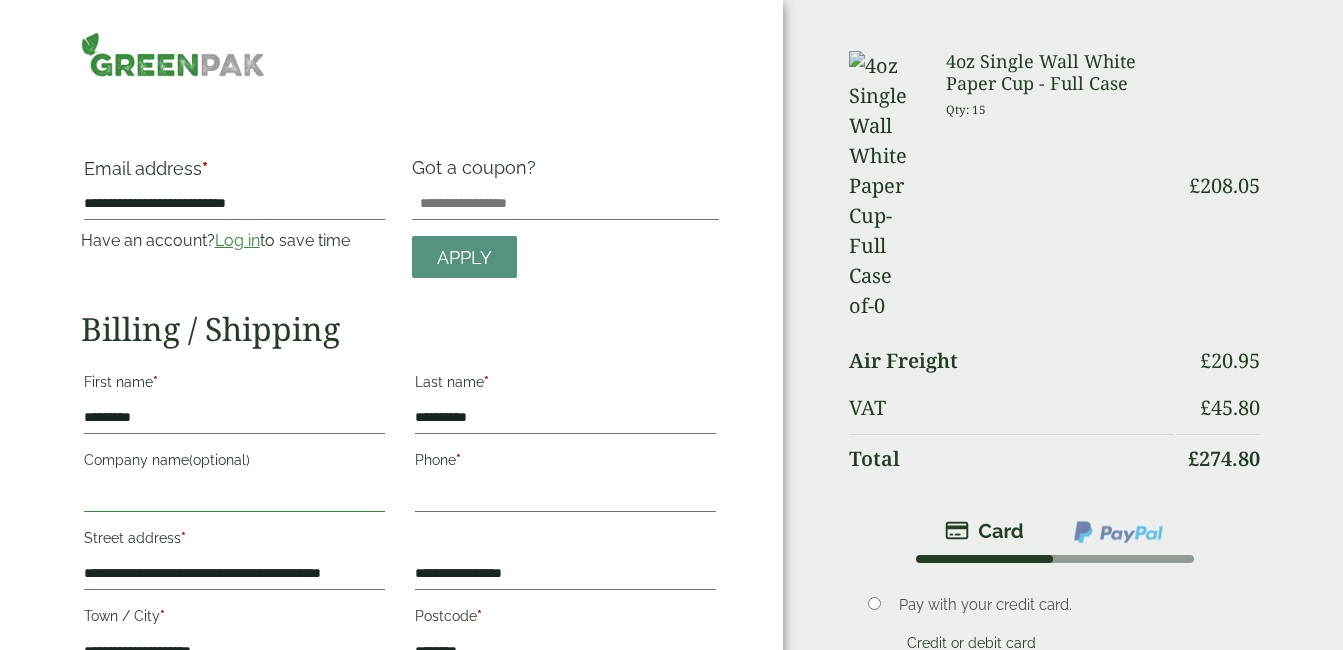 type on "**********" 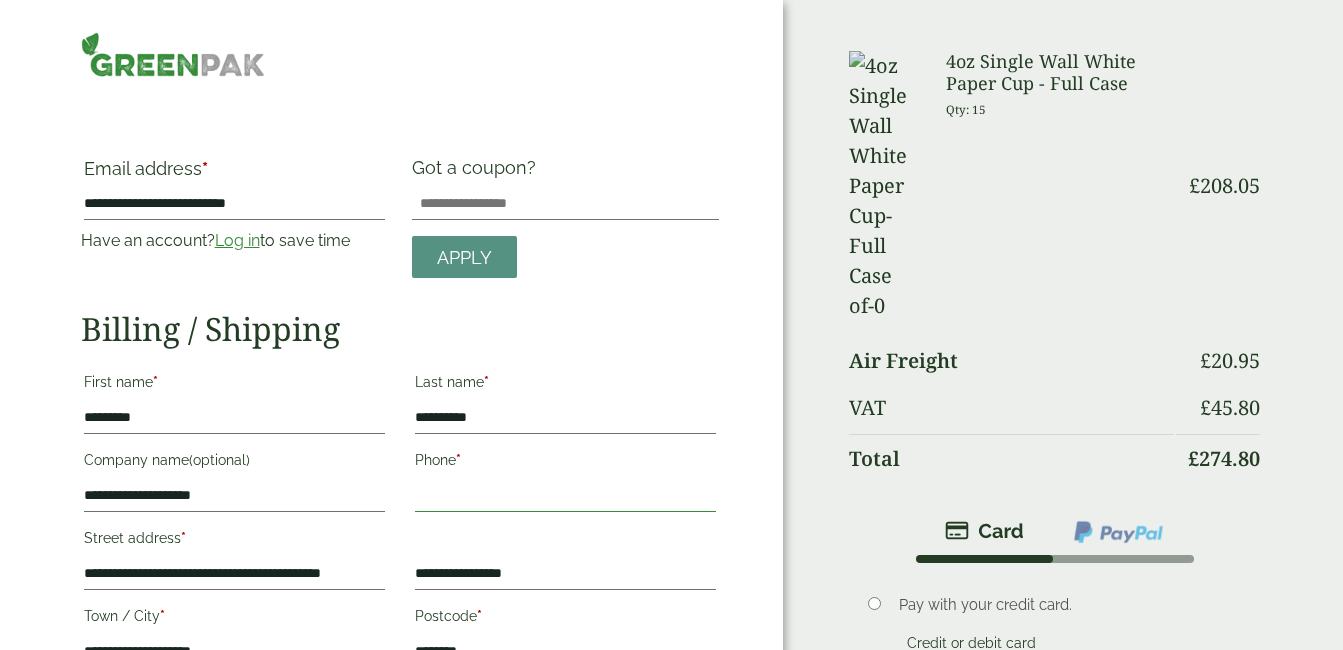type on "**********" 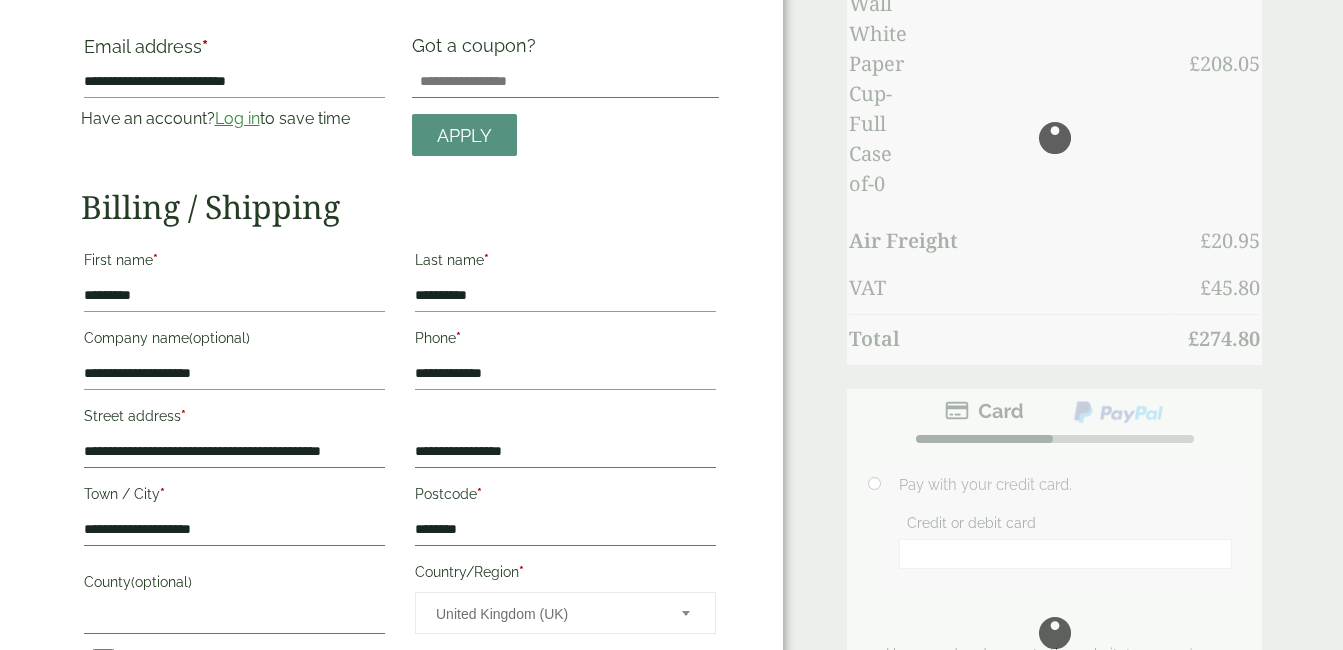 scroll, scrollTop: 110, scrollLeft: 0, axis: vertical 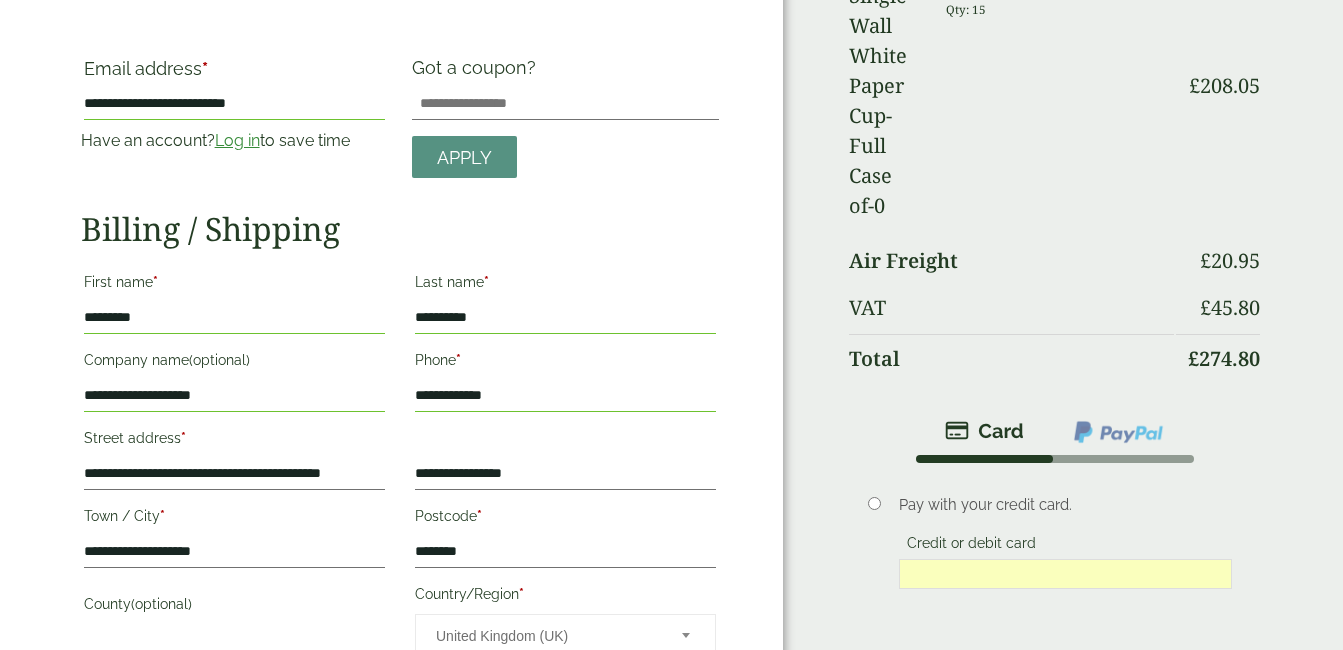 click on "Place order" at bounding box center (1054, 756) 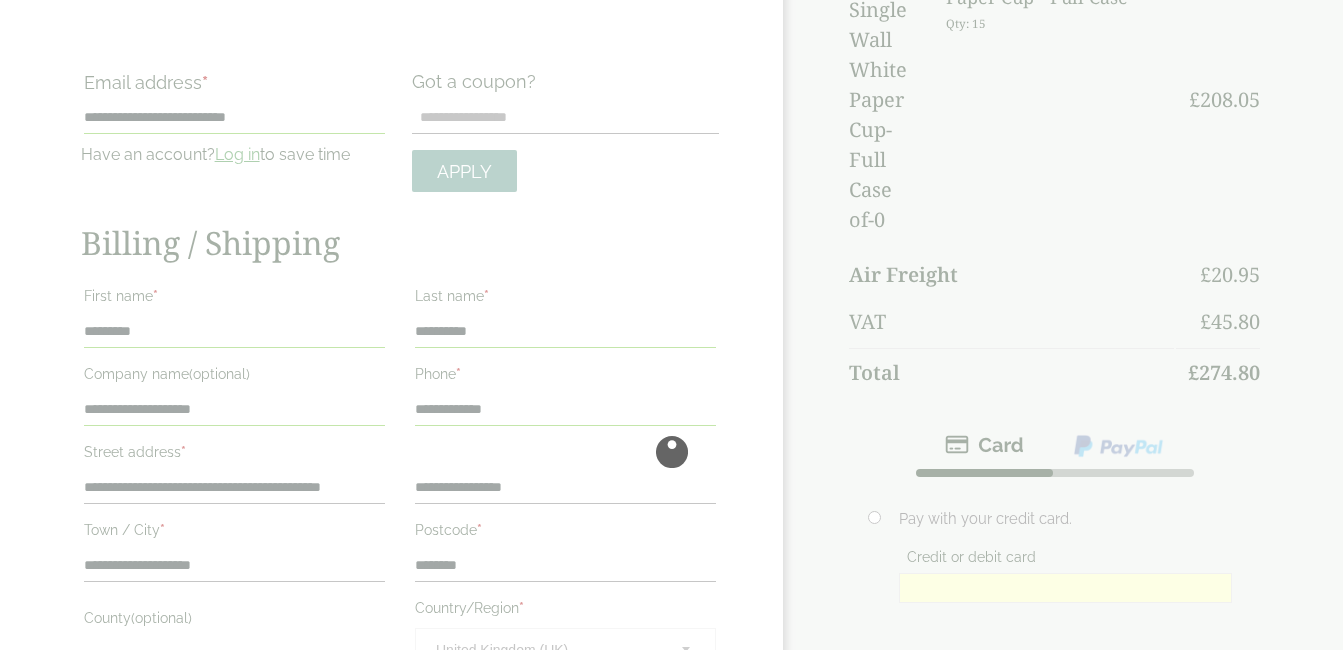 scroll, scrollTop: 200, scrollLeft: 0, axis: vertical 